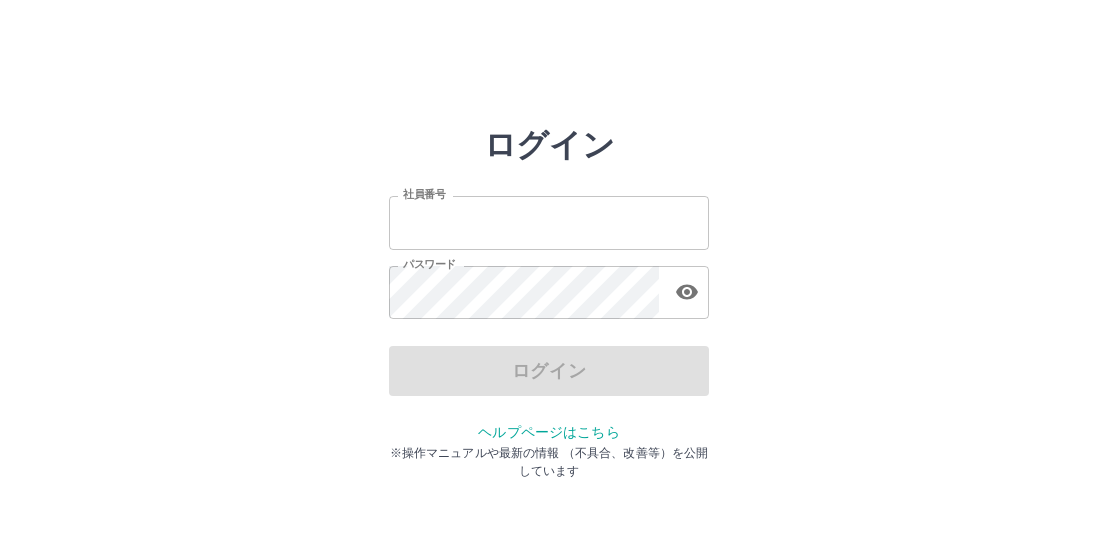 scroll, scrollTop: 0, scrollLeft: 0, axis: both 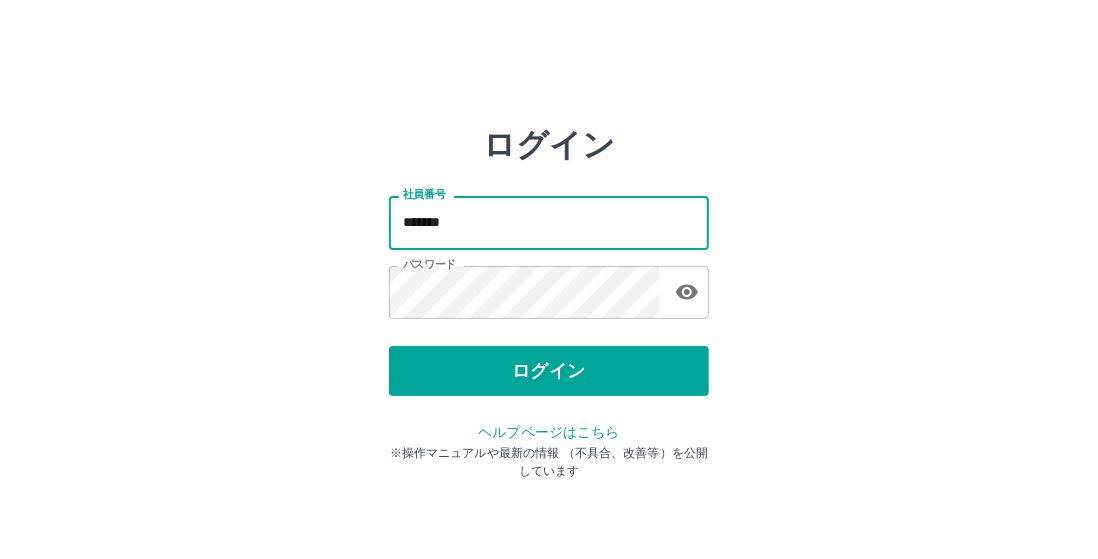 click on "*******" at bounding box center [549, 222] 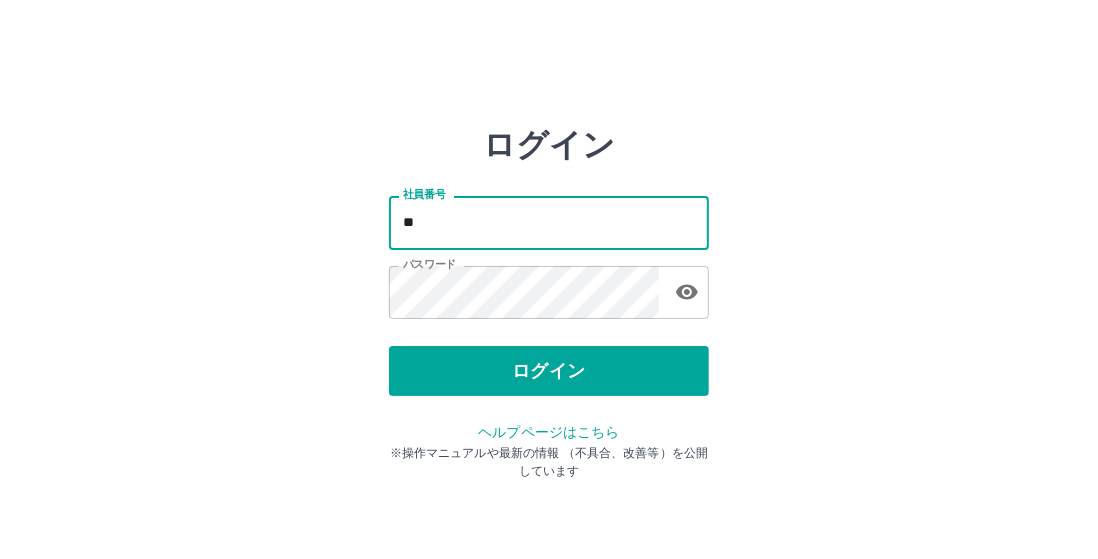type on "*" 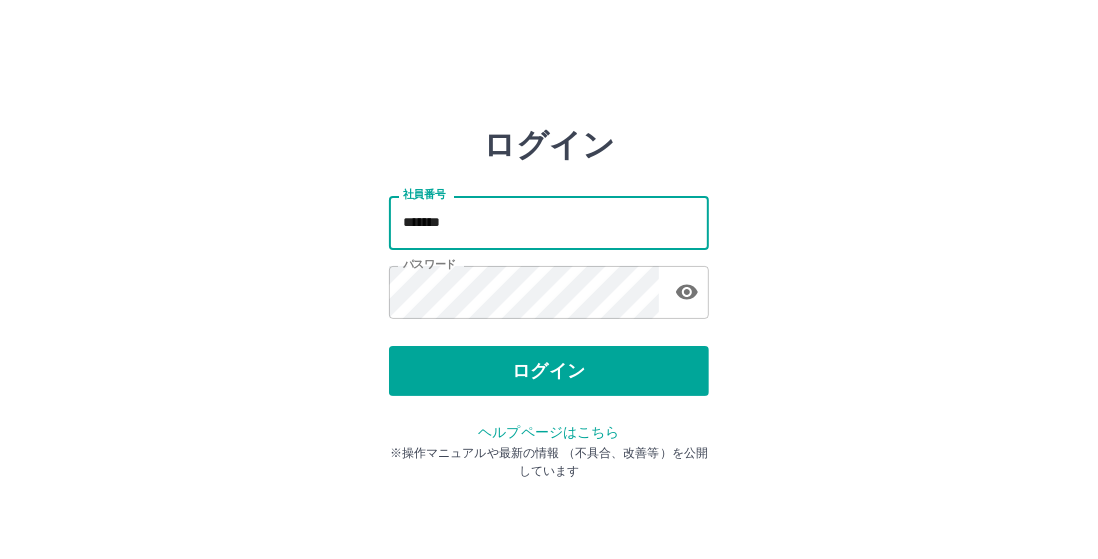 type on "*******" 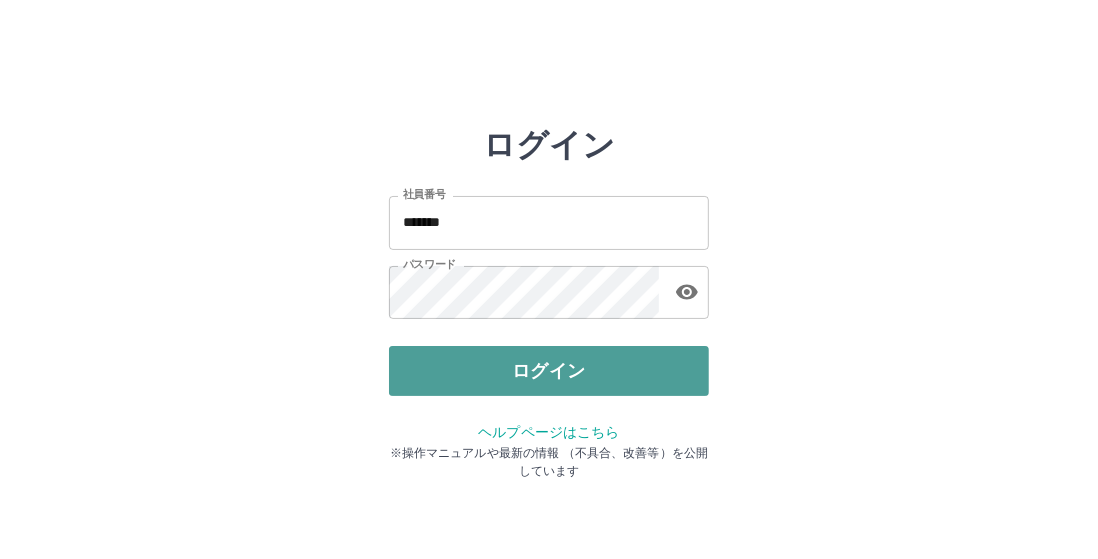 click on "ログイン" at bounding box center (549, 371) 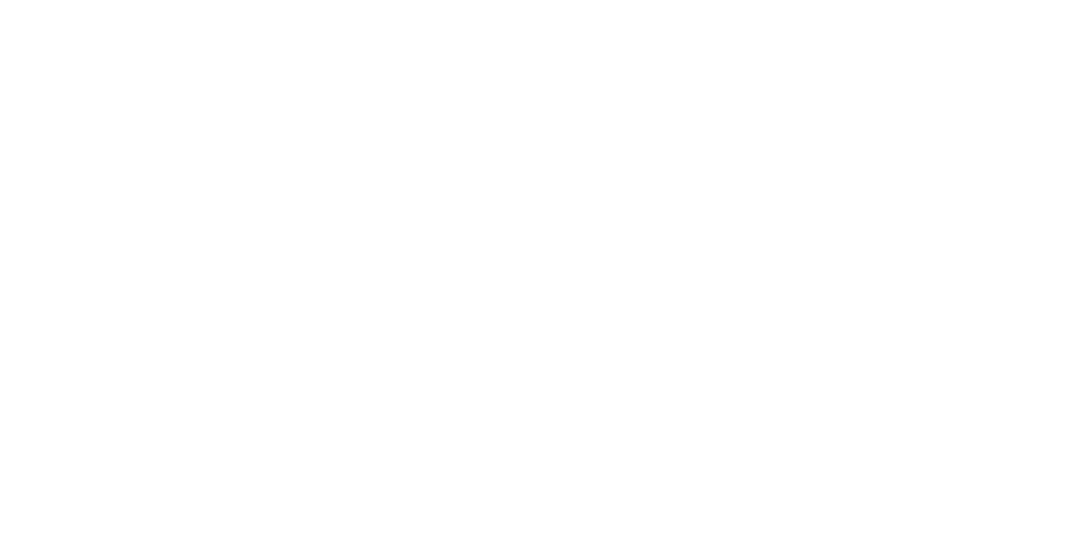 scroll, scrollTop: 0, scrollLeft: 0, axis: both 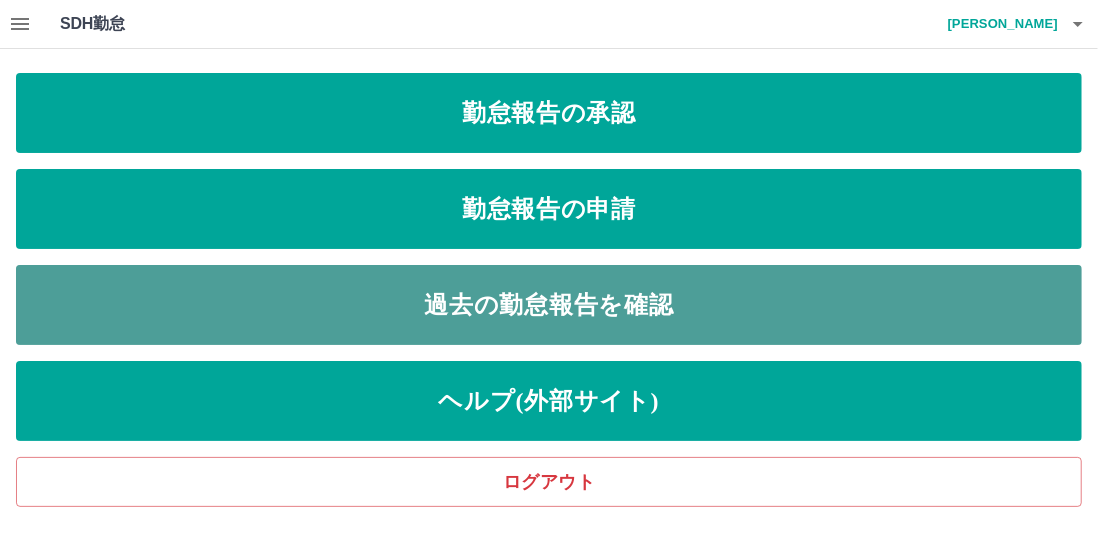 click on "過去の勤怠報告を確認" at bounding box center (549, 305) 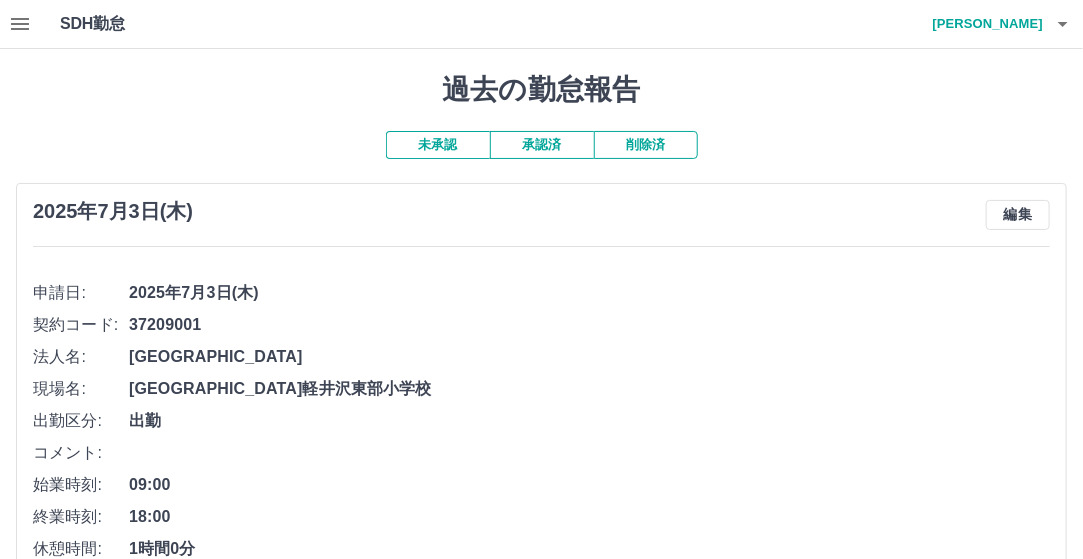 click 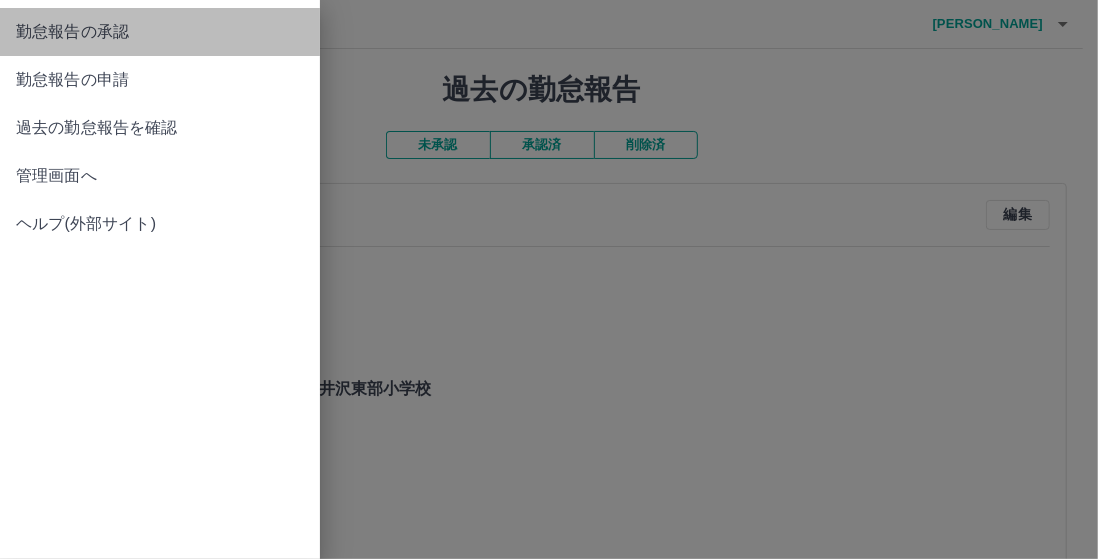 click on "勤怠報告の承認" at bounding box center (160, 32) 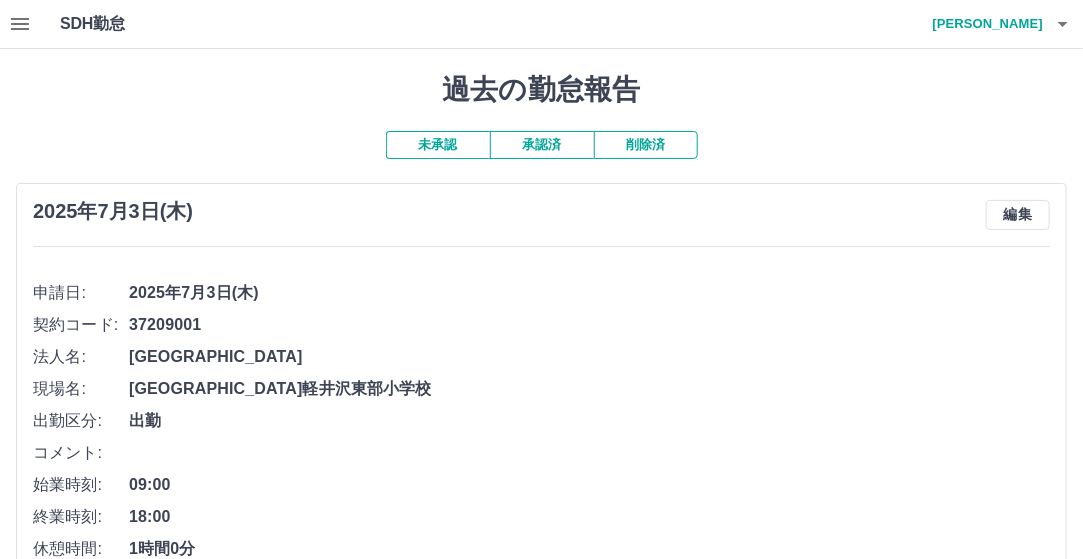 click 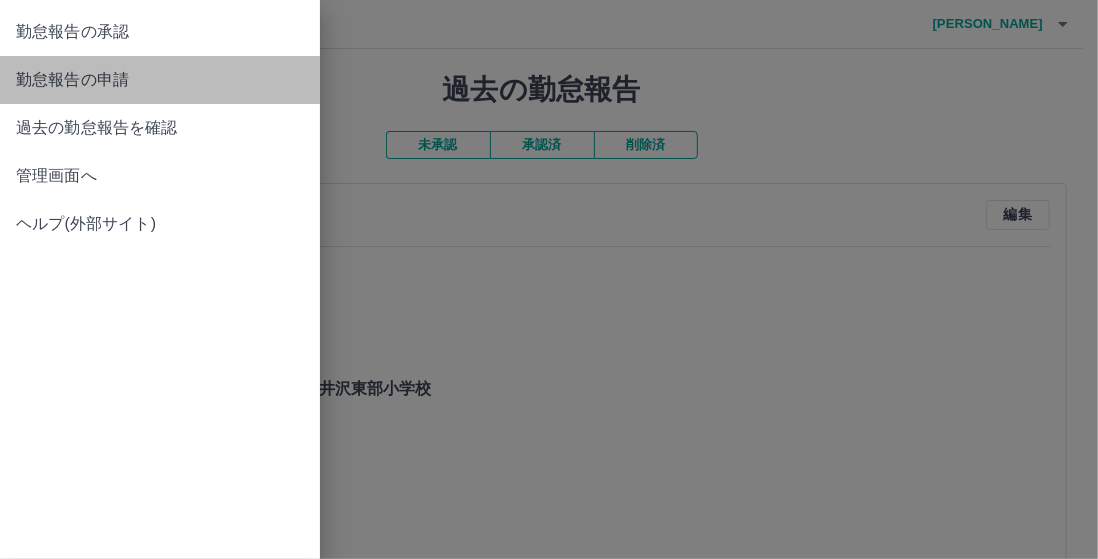 click on "勤怠報告の申請" at bounding box center (160, 80) 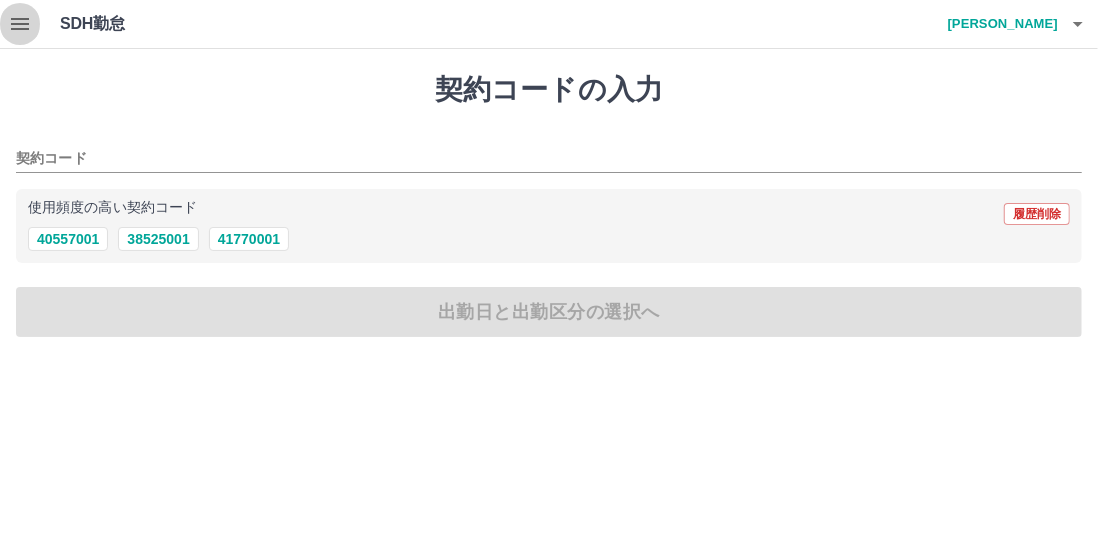 click at bounding box center (20, 24) 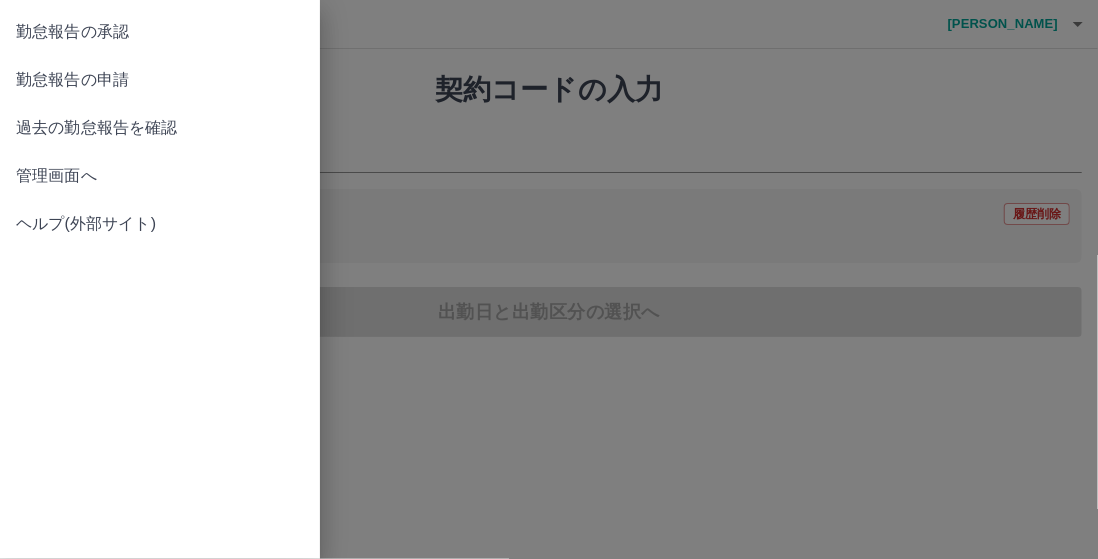 click on "過去の勤怠報告を確認" at bounding box center (160, 128) 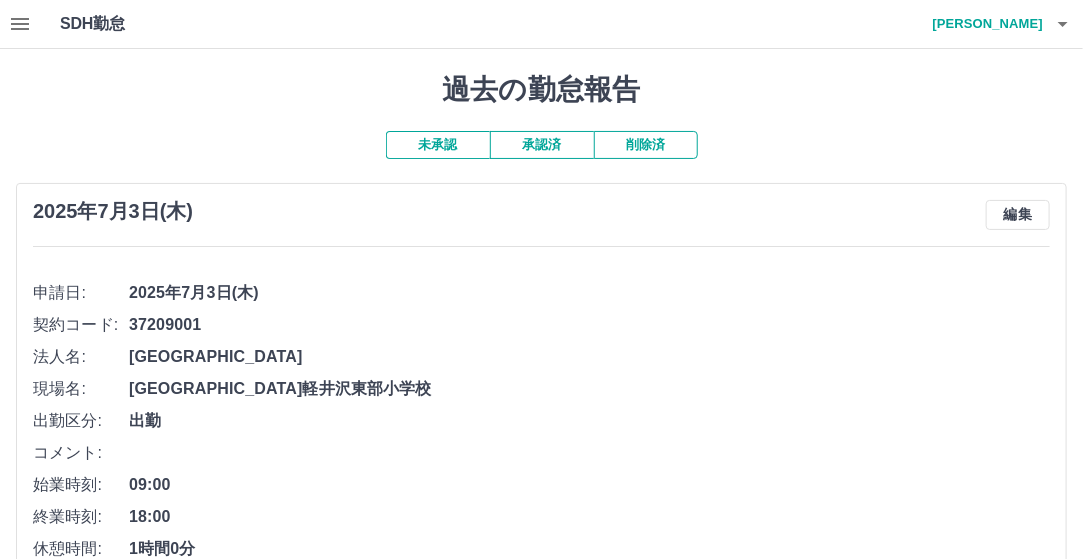 click 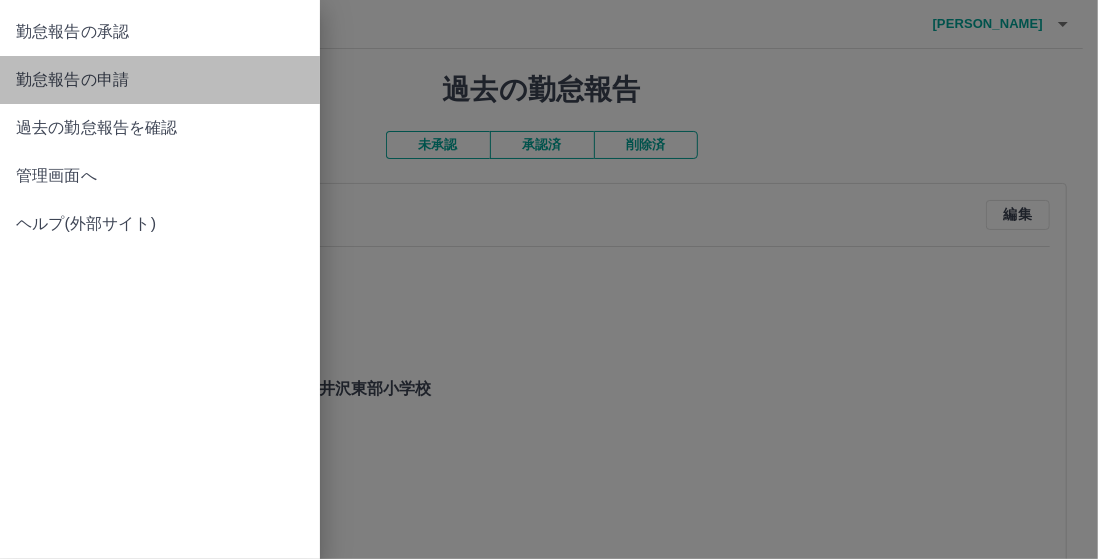 click on "勤怠報告の申請" at bounding box center [160, 80] 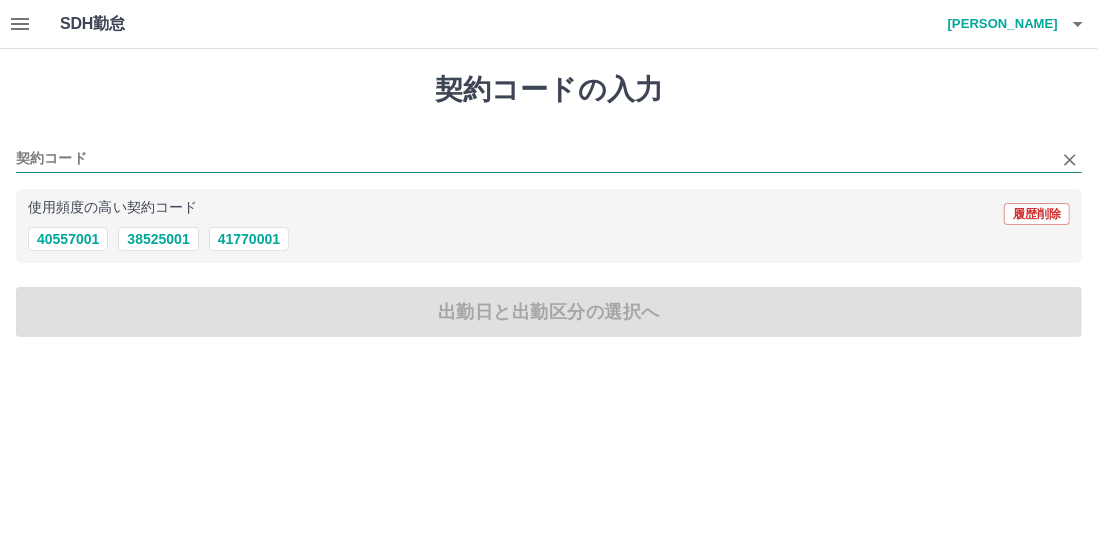 click on "契約コード" at bounding box center (534, 159) 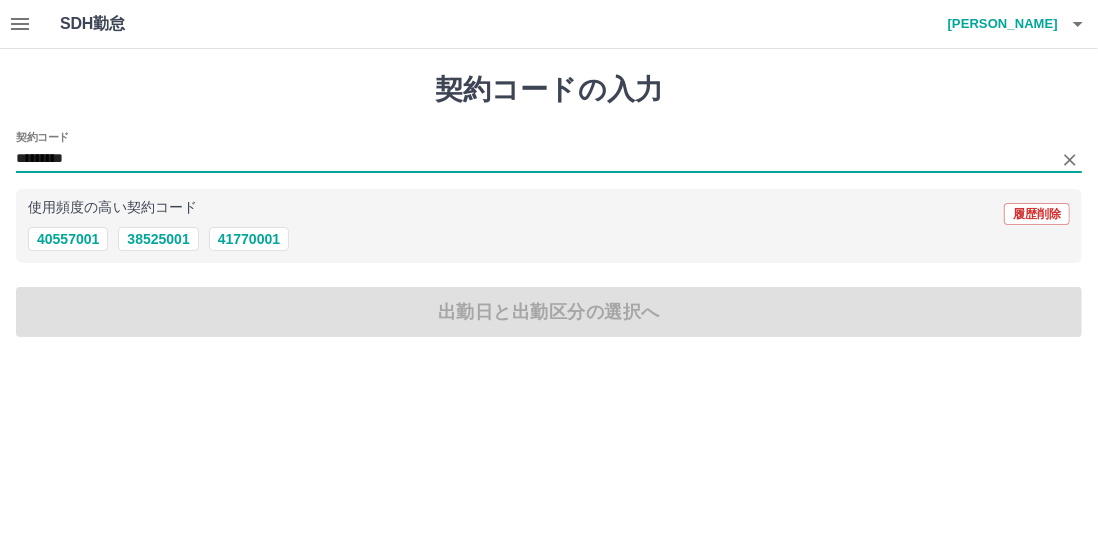 type on "*********" 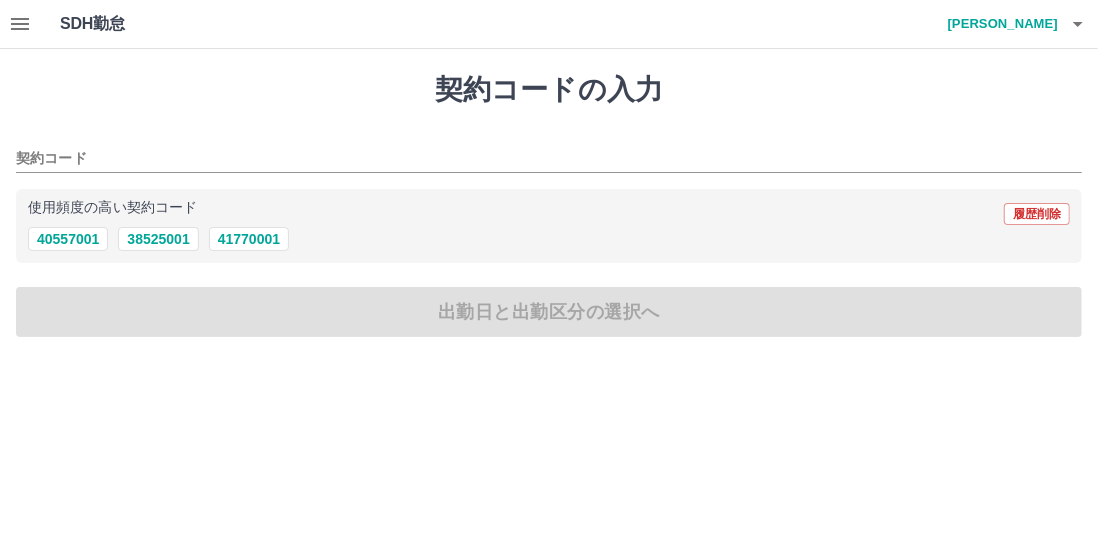 click on "契約コードの入力 契約コード 使用頻度の高い契約コード 履歴削除 40557001 38525001 41770001 出勤日と出勤区分の選択へ" at bounding box center (549, 205) 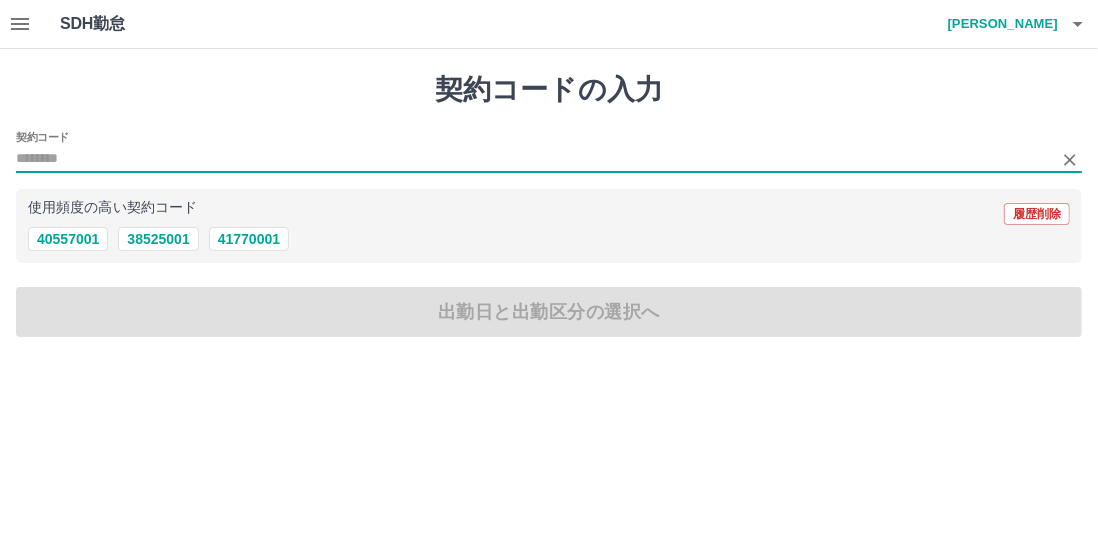 click on "契約コード" at bounding box center (534, 159) 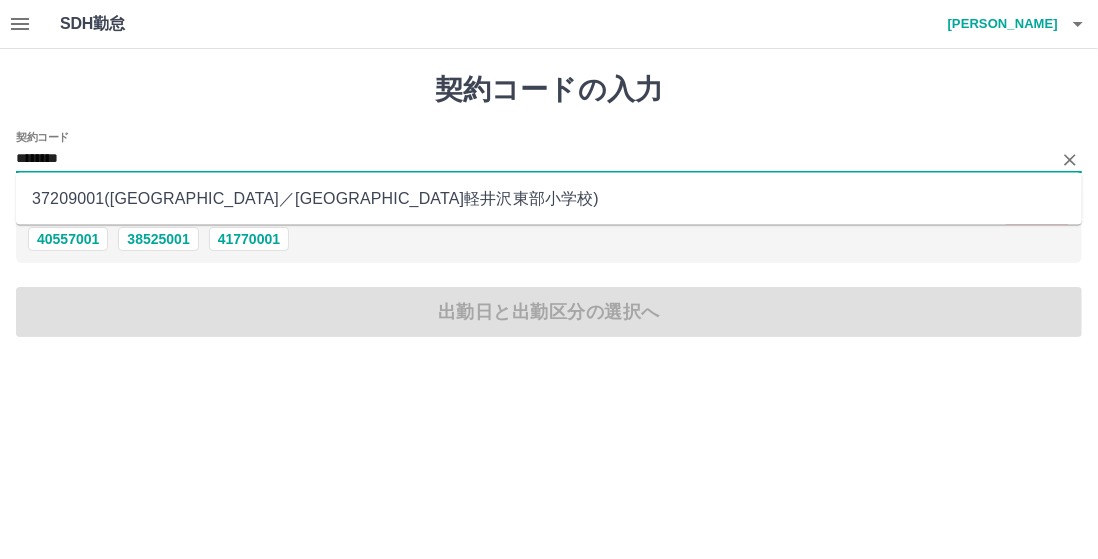 click on "37209001  ( [GEOGRAPHIC_DATA] ／ [GEOGRAPHIC_DATA]軽井沢東部小学校 )" at bounding box center (549, 199) 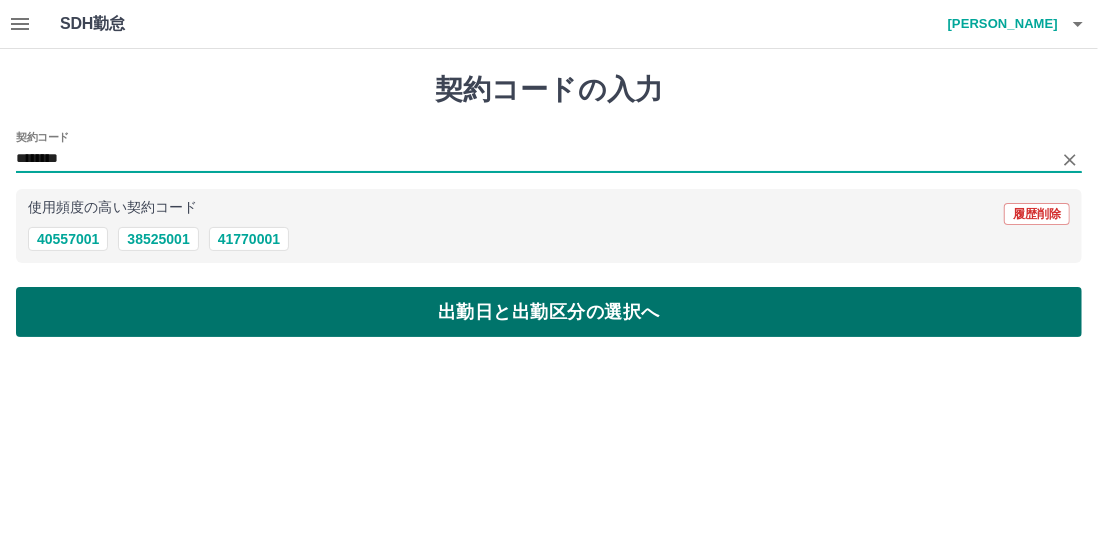 type on "********" 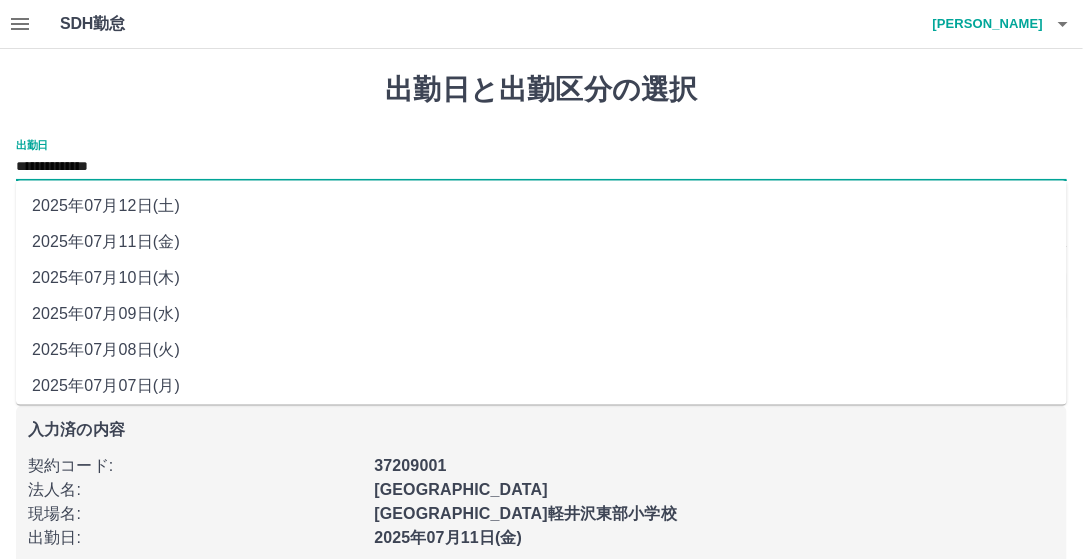 click on "**********" at bounding box center (541, 167) 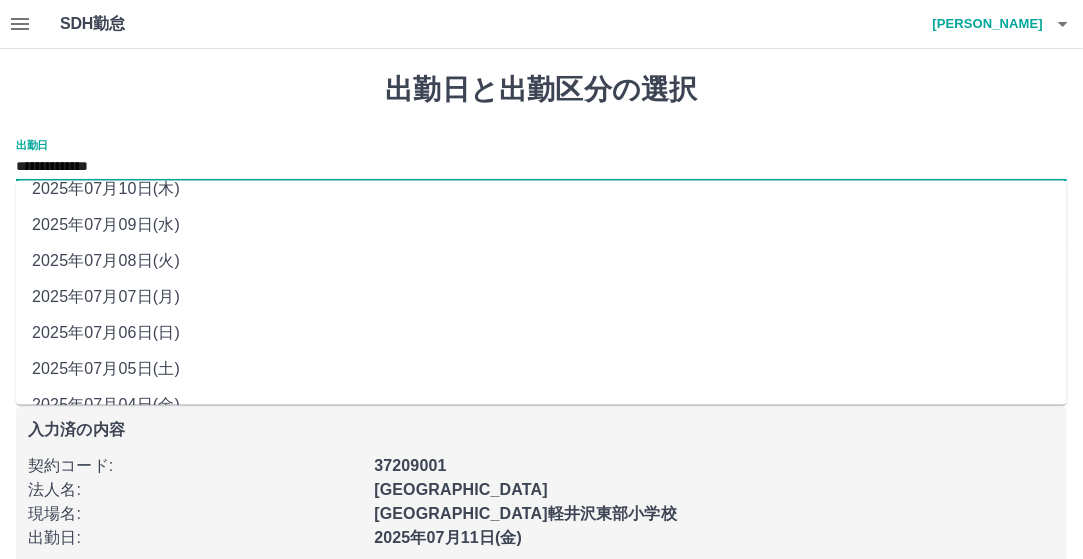 scroll, scrollTop: 95, scrollLeft: 0, axis: vertical 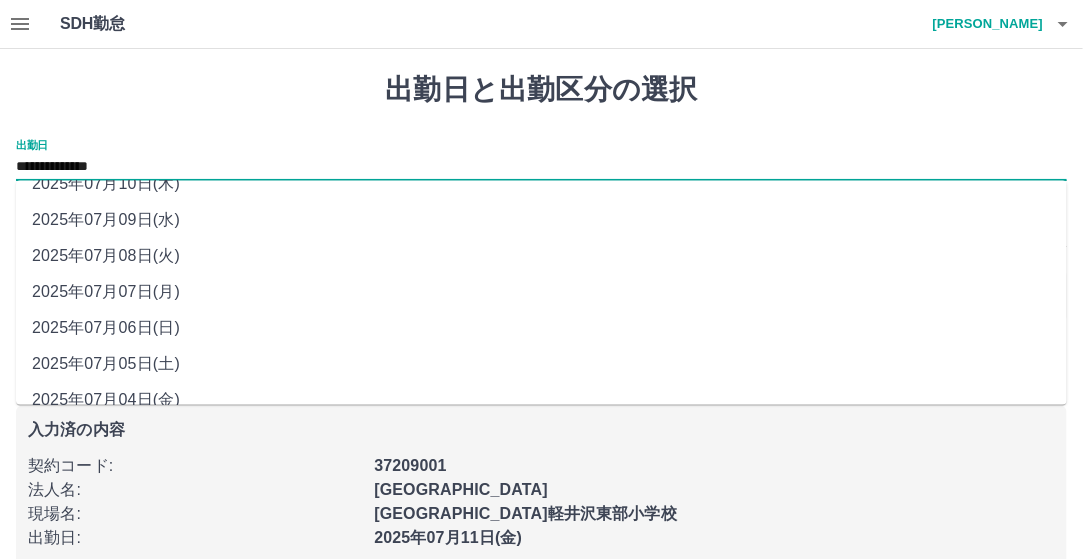 click on "2025年07月04日(金)" at bounding box center [541, 400] 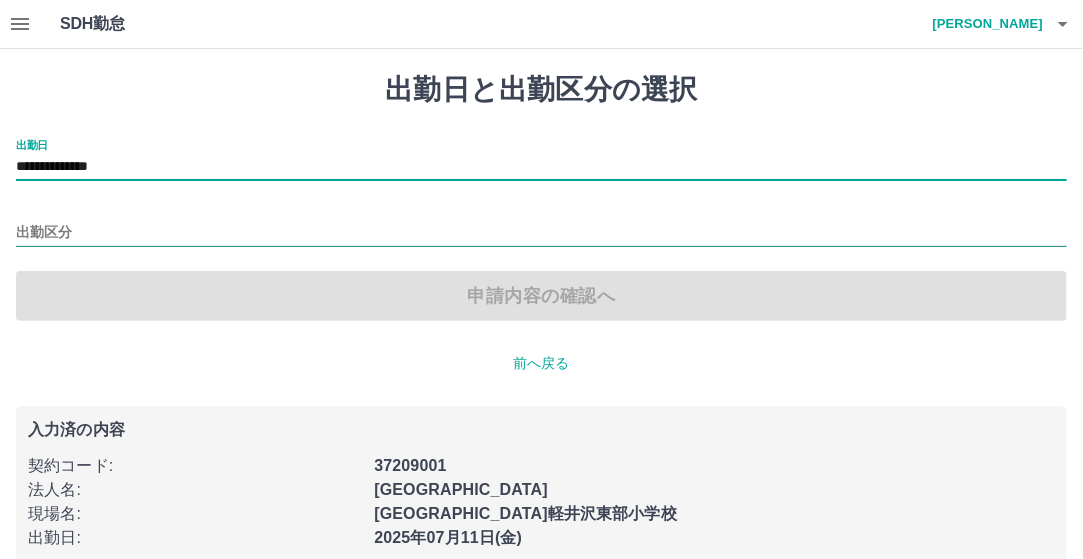 click on "出勤区分" at bounding box center [541, 233] 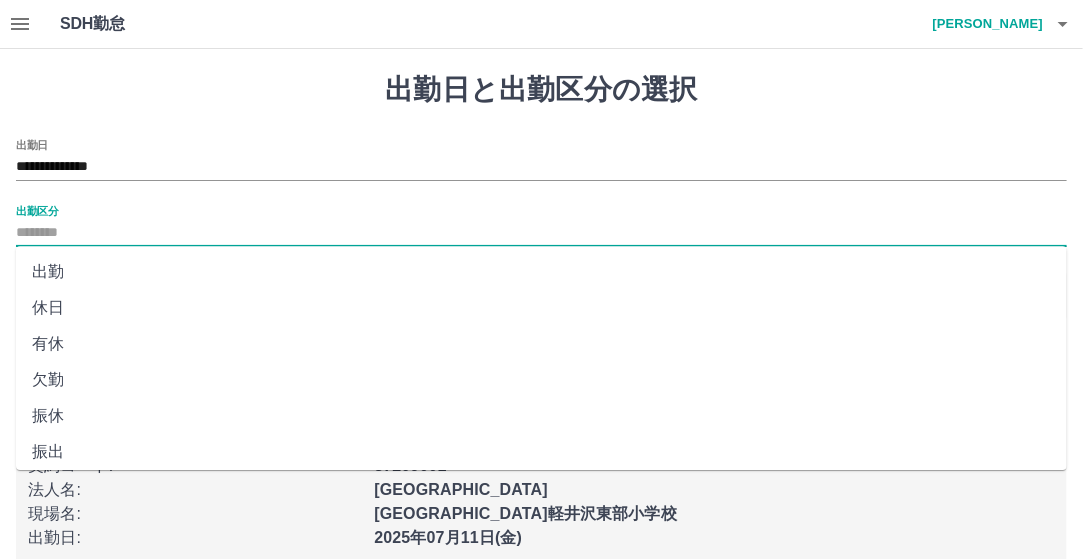click on "出勤" at bounding box center (541, 272) 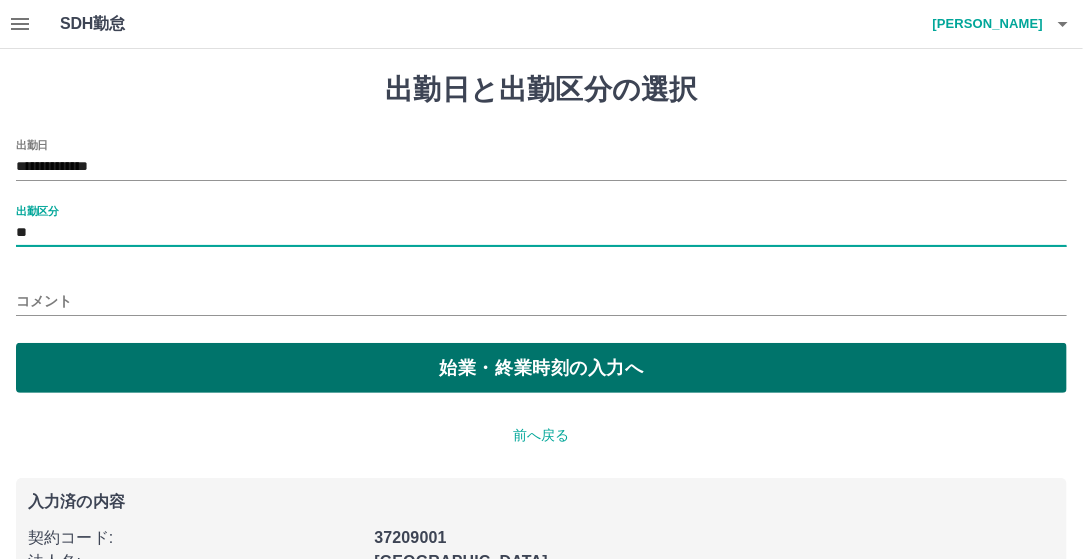 click on "始業・終業時刻の入力へ" at bounding box center [541, 368] 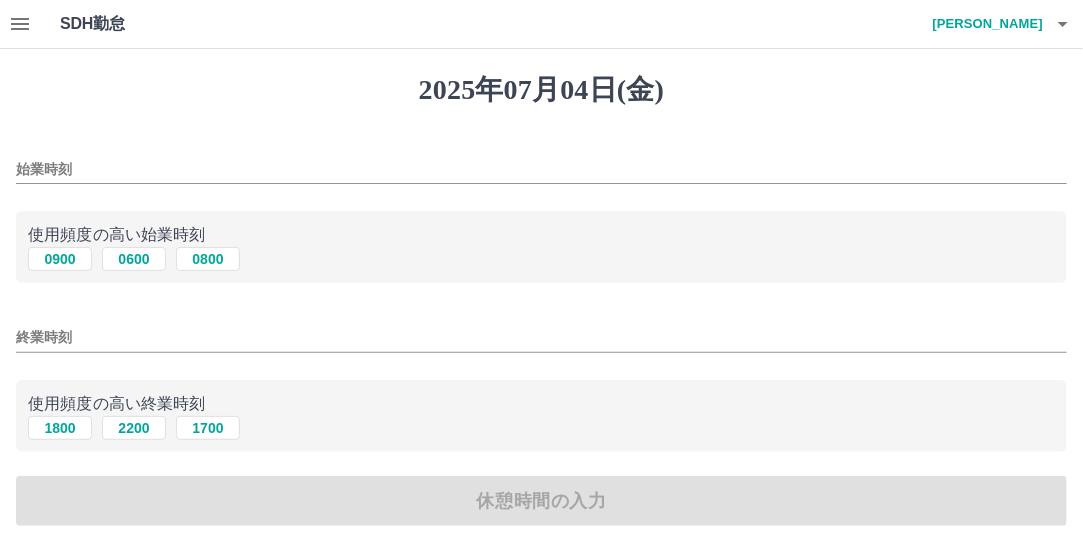 click on "0900" at bounding box center (60, 259) 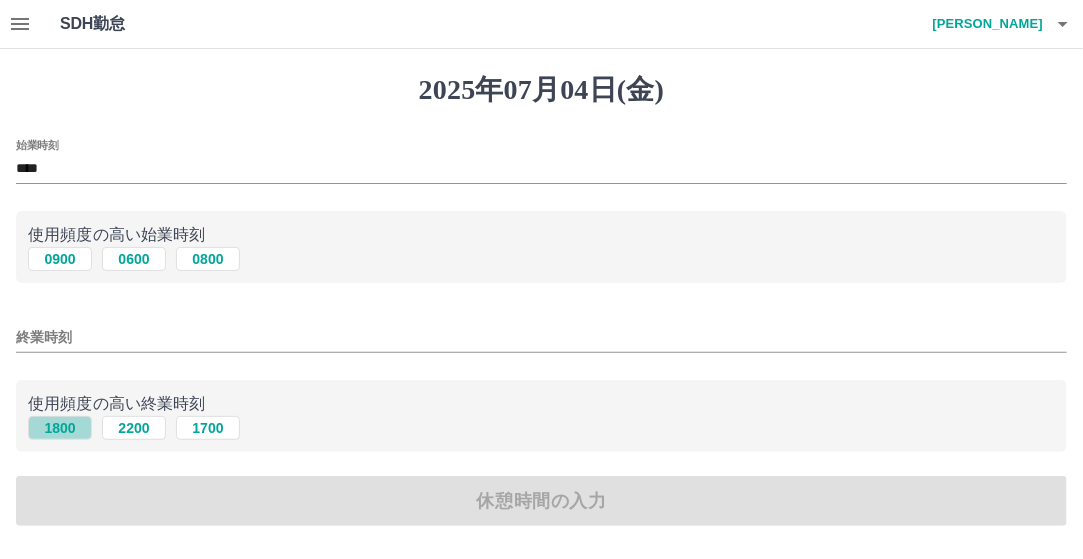 click on "1800" at bounding box center [60, 428] 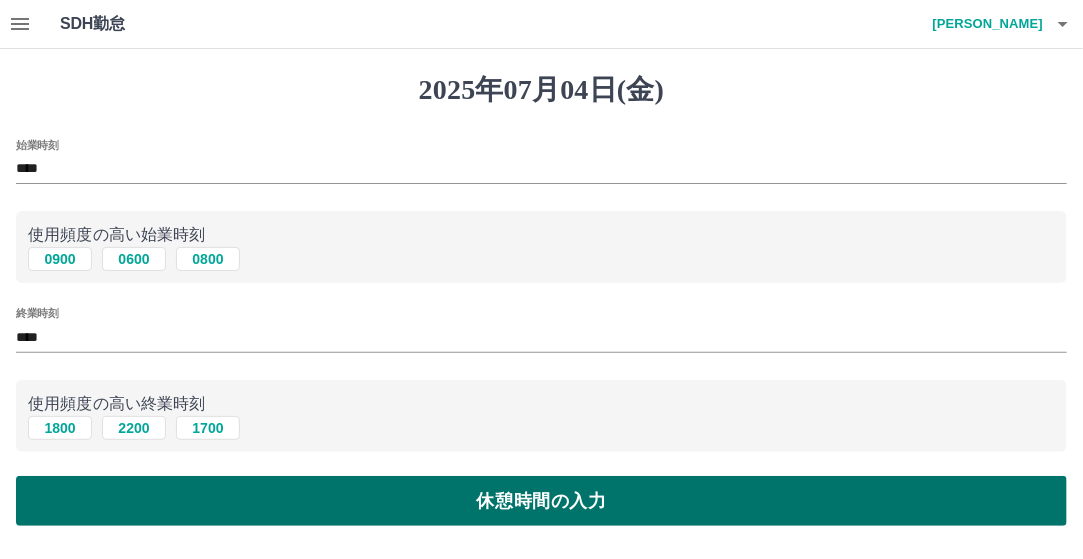 click on "休憩時間の入力" at bounding box center (541, 501) 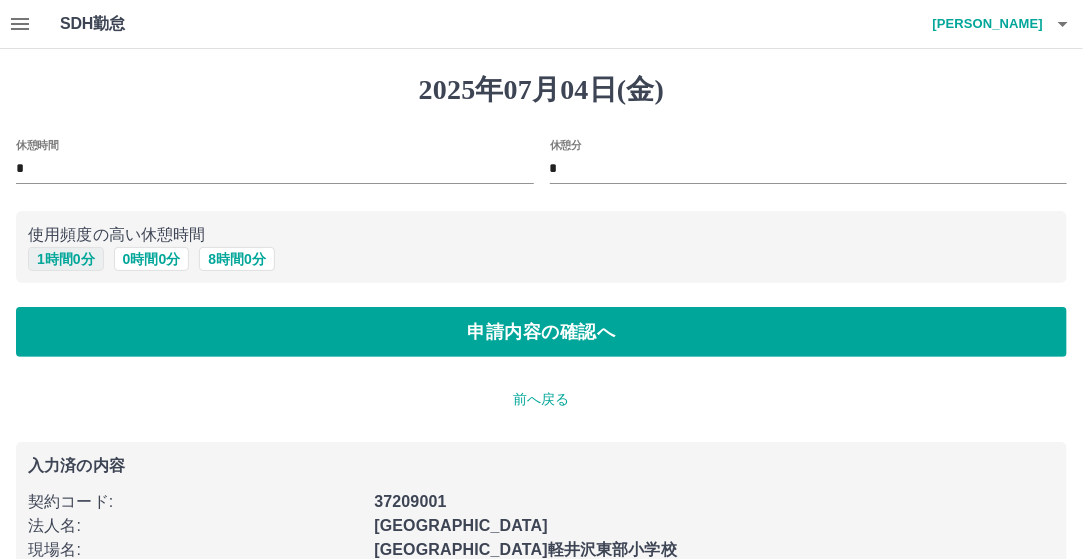 click on "1 時間 0 分" at bounding box center [66, 259] 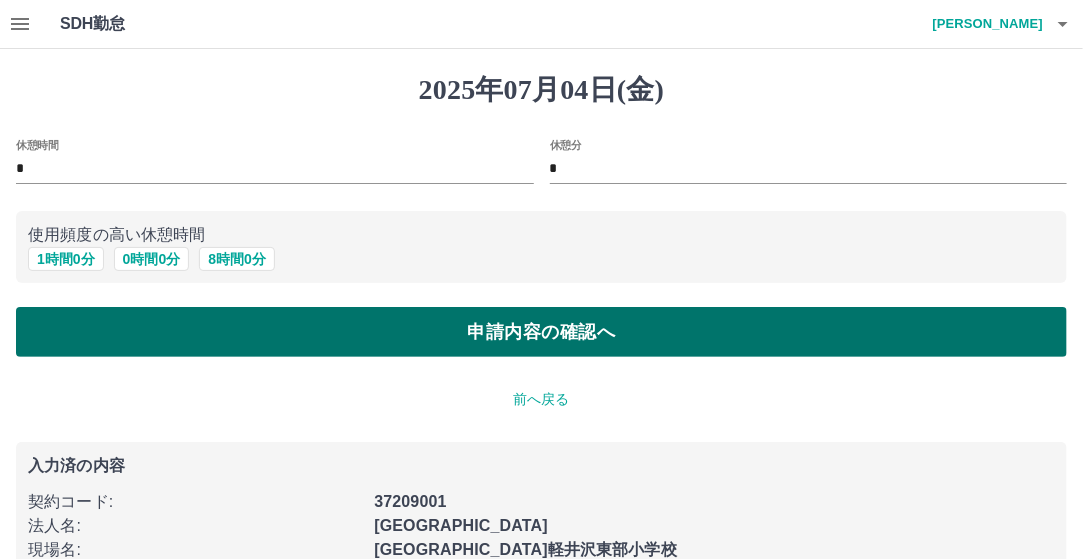 click on "申請内容の確認へ" at bounding box center (541, 332) 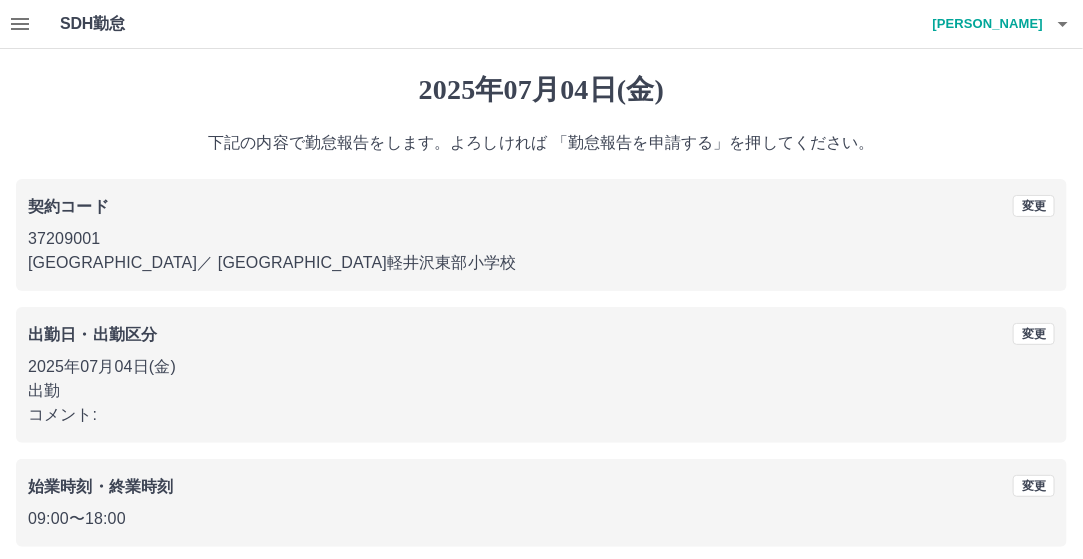 scroll, scrollTop: 188, scrollLeft: 0, axis: vertical 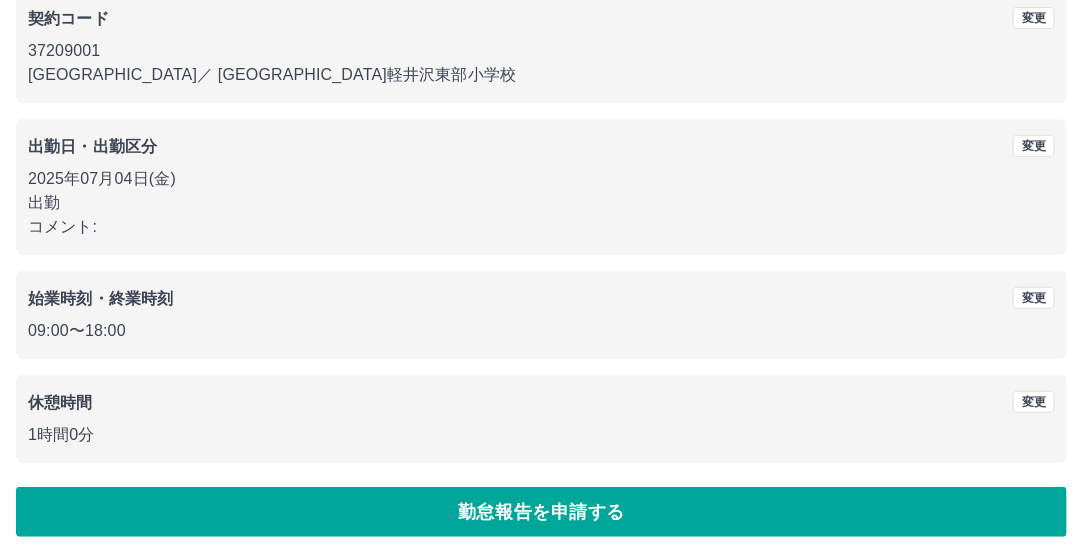click on "勤怠報告を申請する" at bounding box center [541, 512] 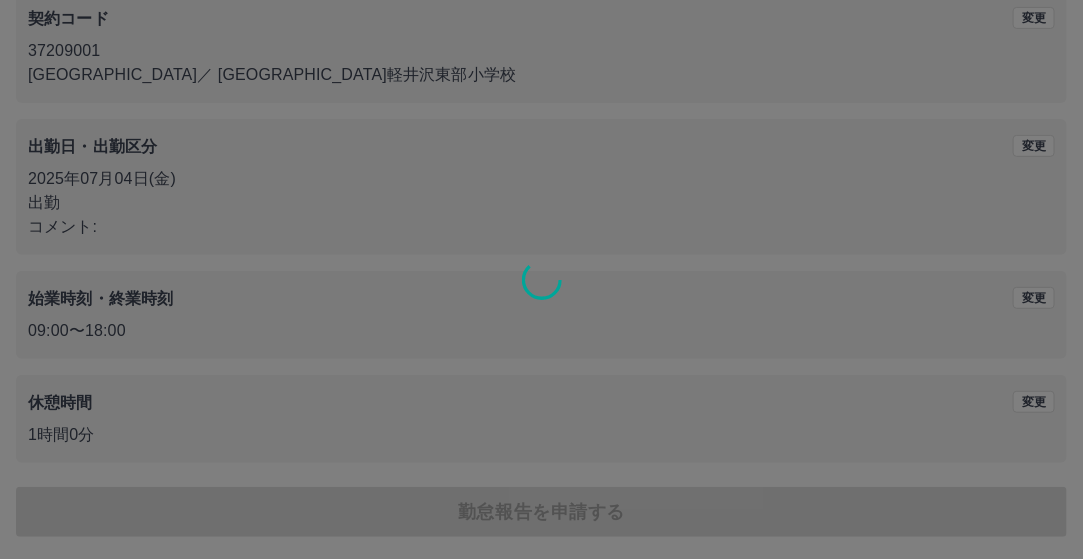 scroll, scrollTop: 0, scrollLeft: 0, axis: both 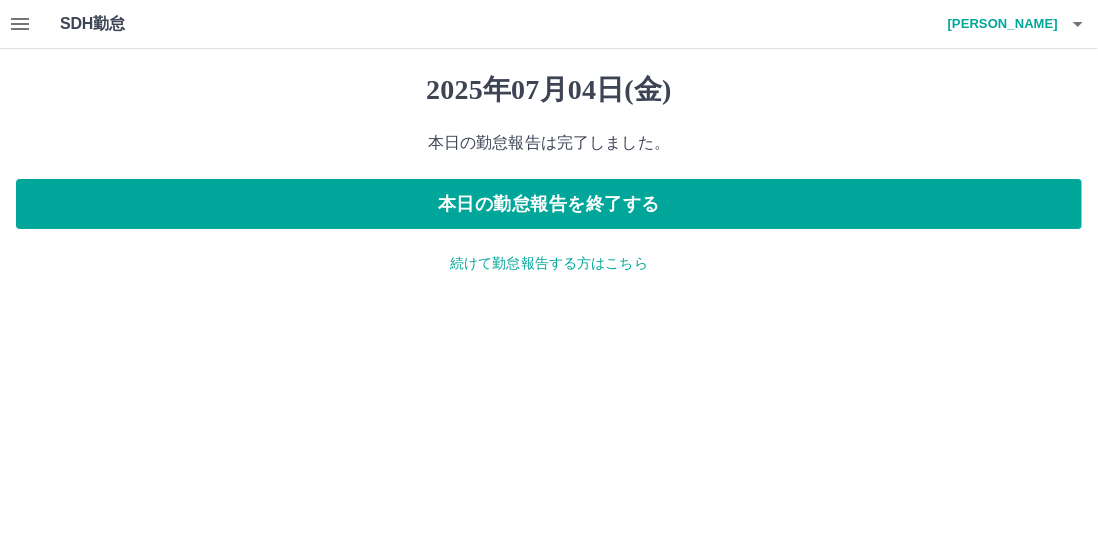 click on "続けて勤怠報告する方はこちら" at bounding box center [549, 263] 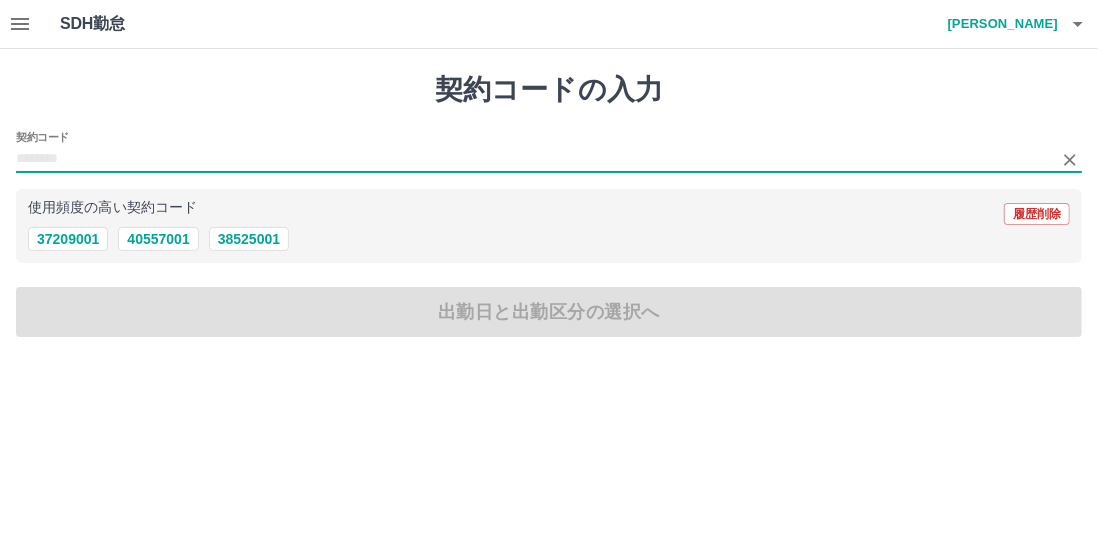 click on "契約コード" at bounding box center (534, 159) 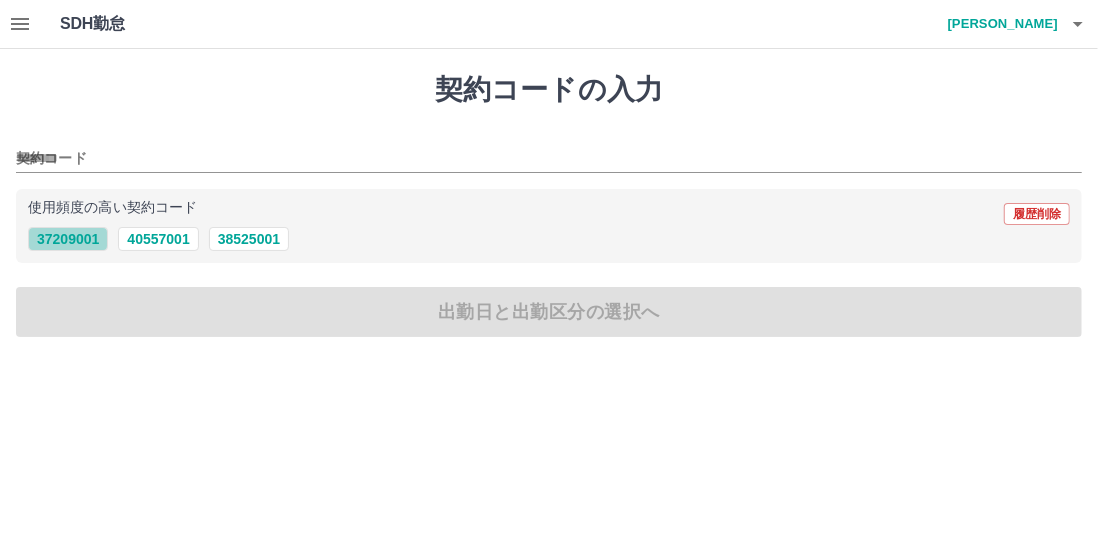 click on "37209001" at bounding box center [68, 239] 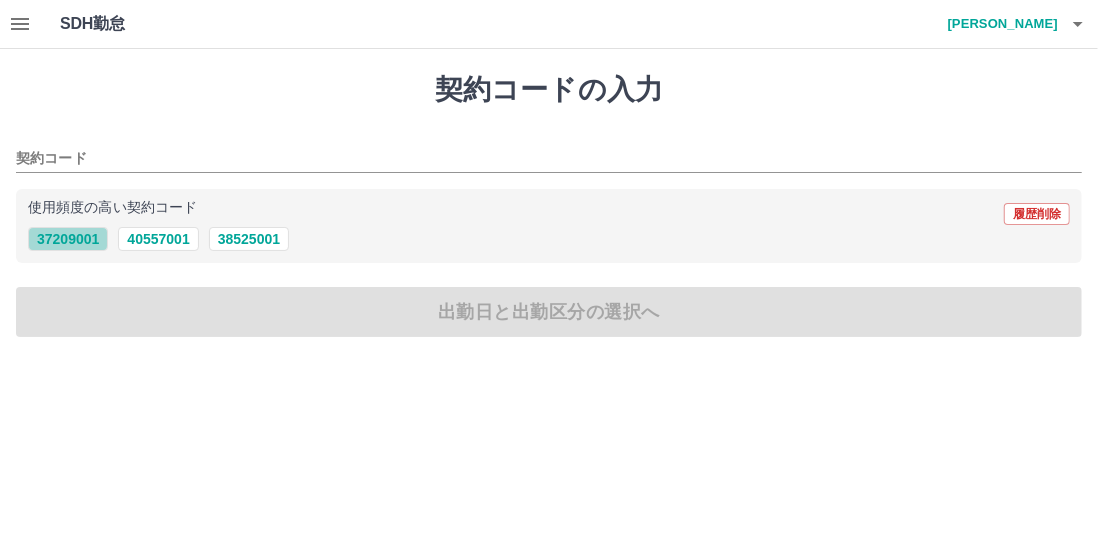 type on "********" 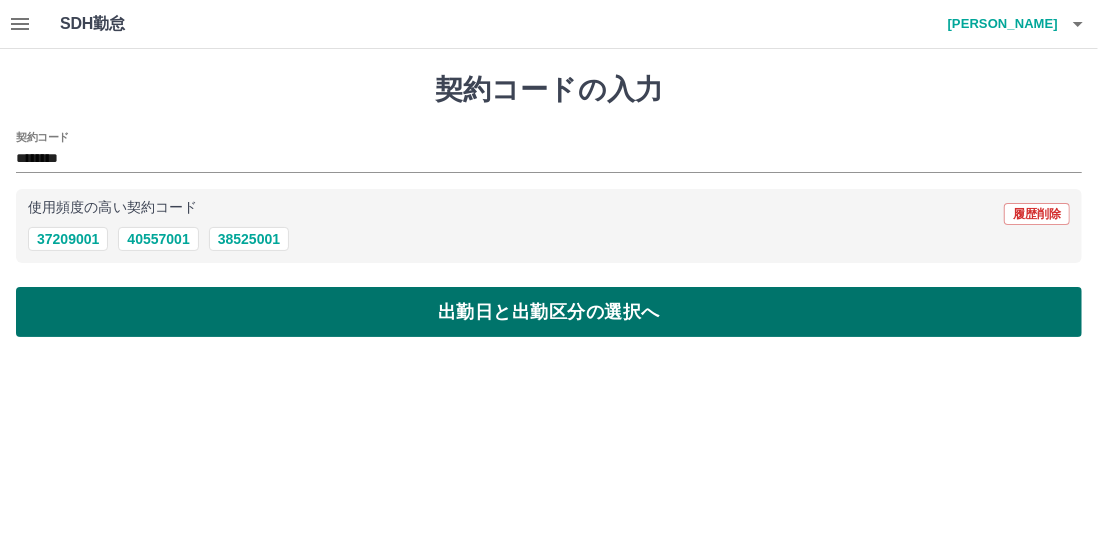 click on "出勤日と出勤区分の選択へ" at bounding box center [549, 312] 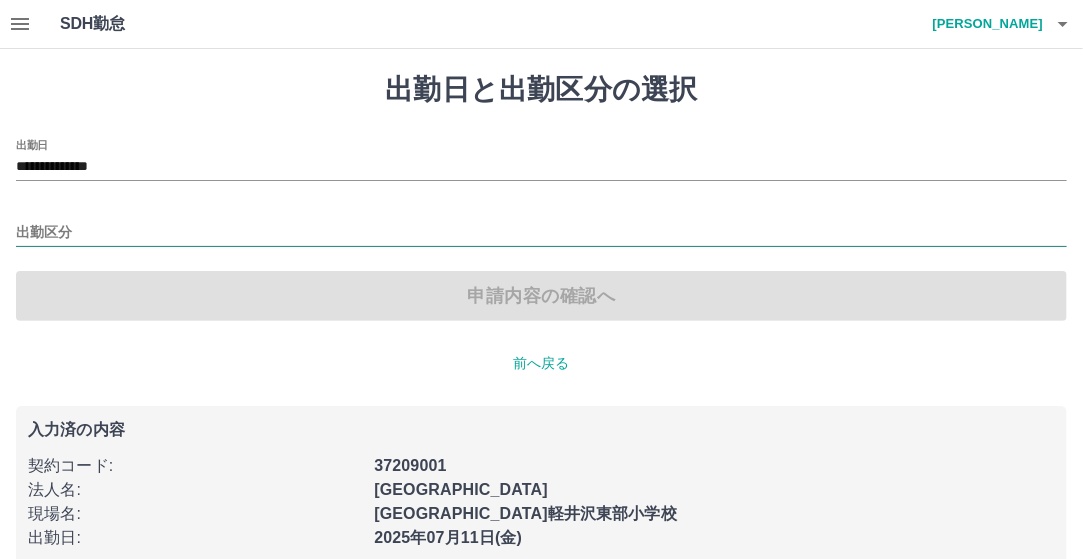 click on "出勤区分" at bounding box center [541, 233] 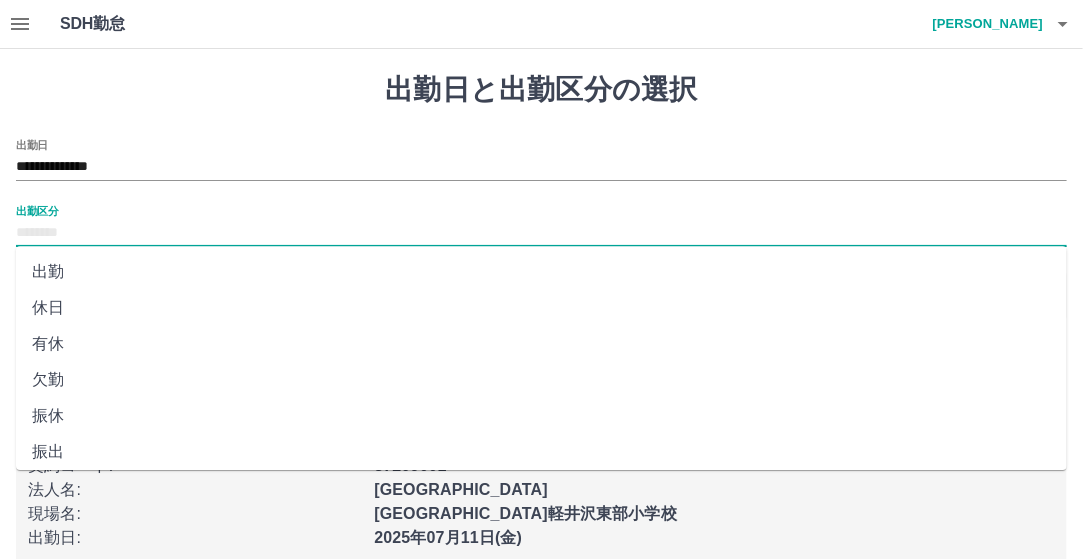 click on "出勤" at bounding box center (541, 272) 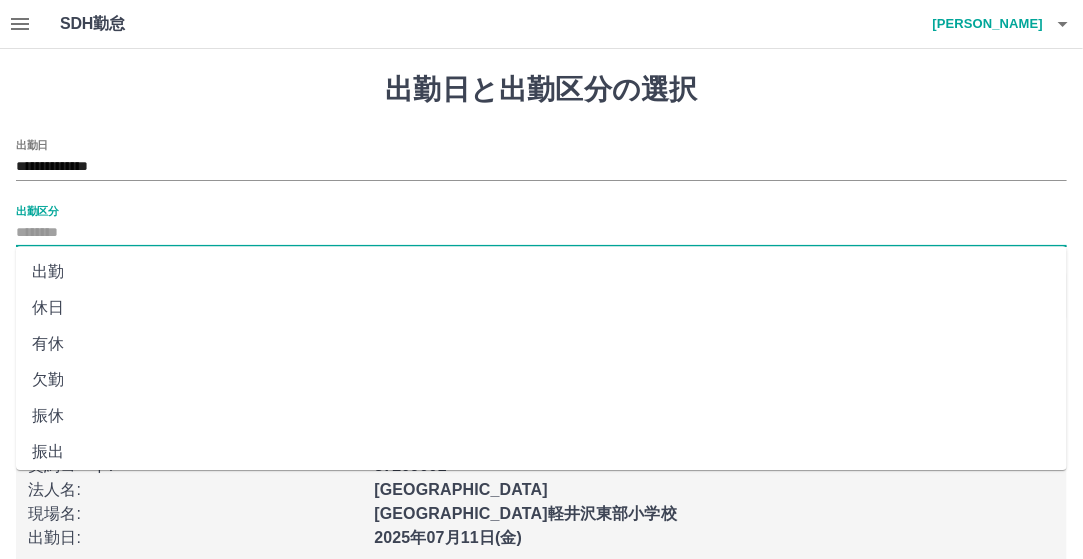 type on "**" 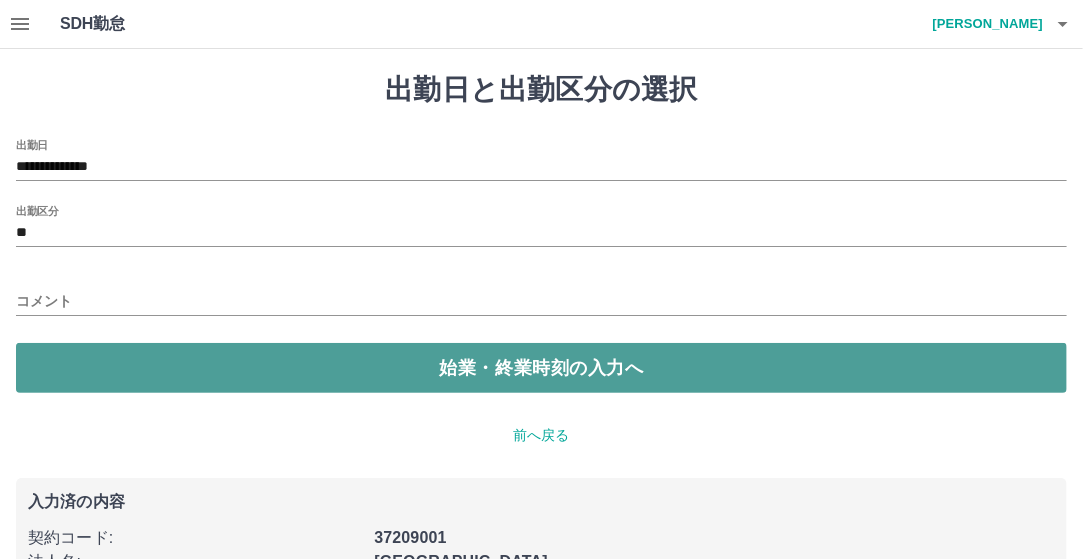 click on "始業・終業時刻の入力へ" at bounding box center (541, 368) 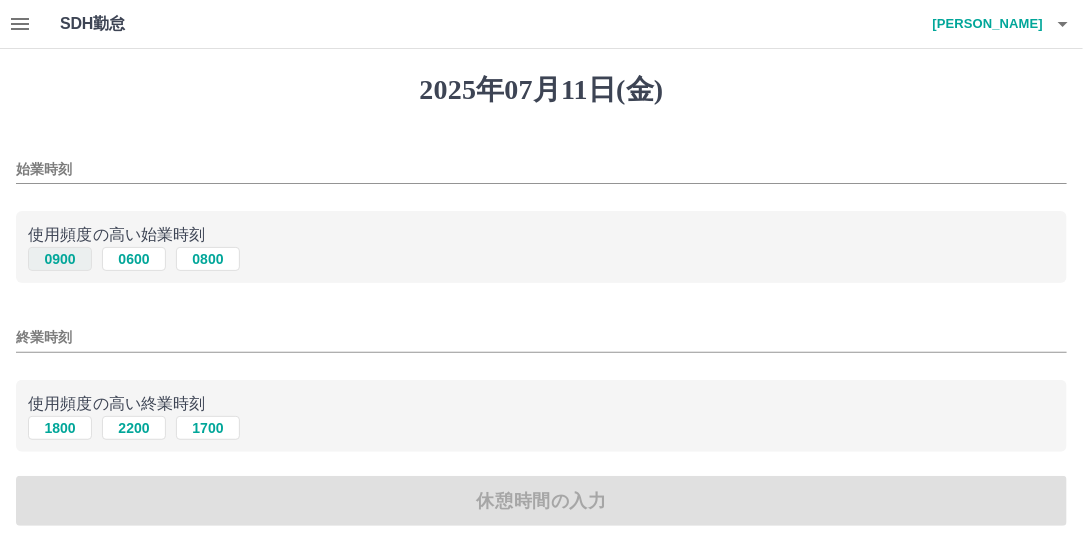 click on "0900" at bounding box center (60, 259) 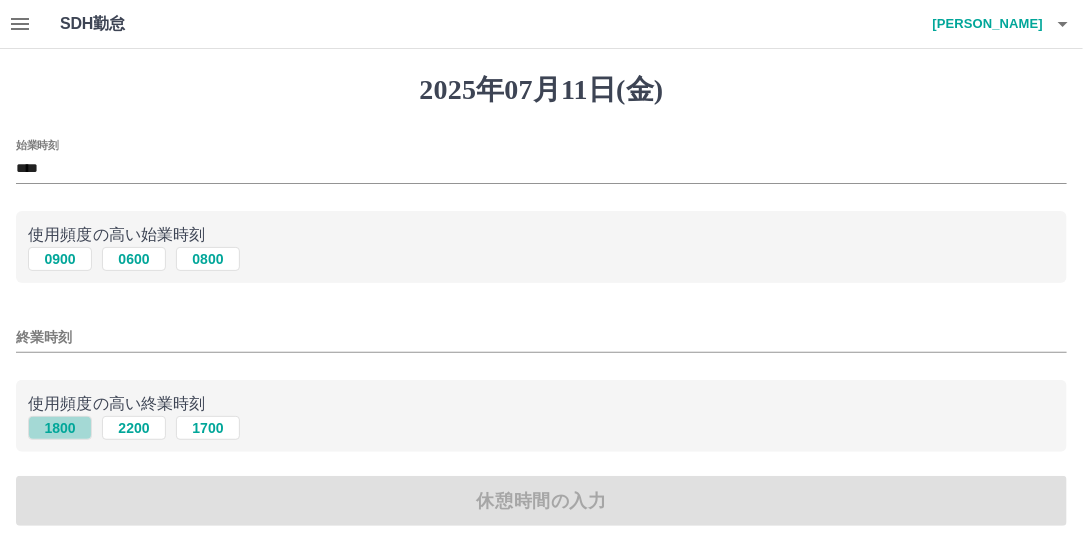 click on "1800" at bounding box center [60, 428] 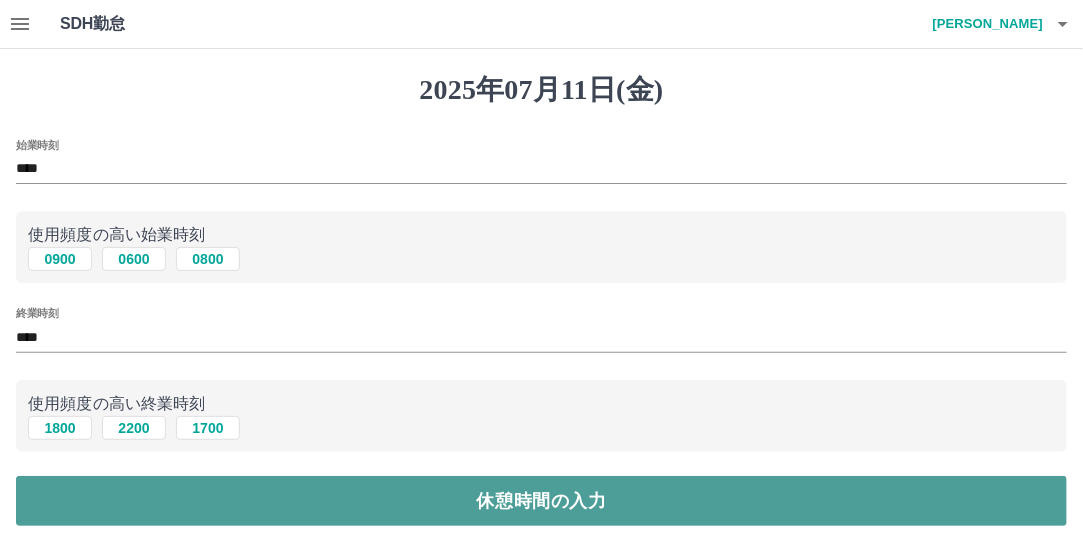 click on "休憩時間の入力" at bounding box center (541, 501) 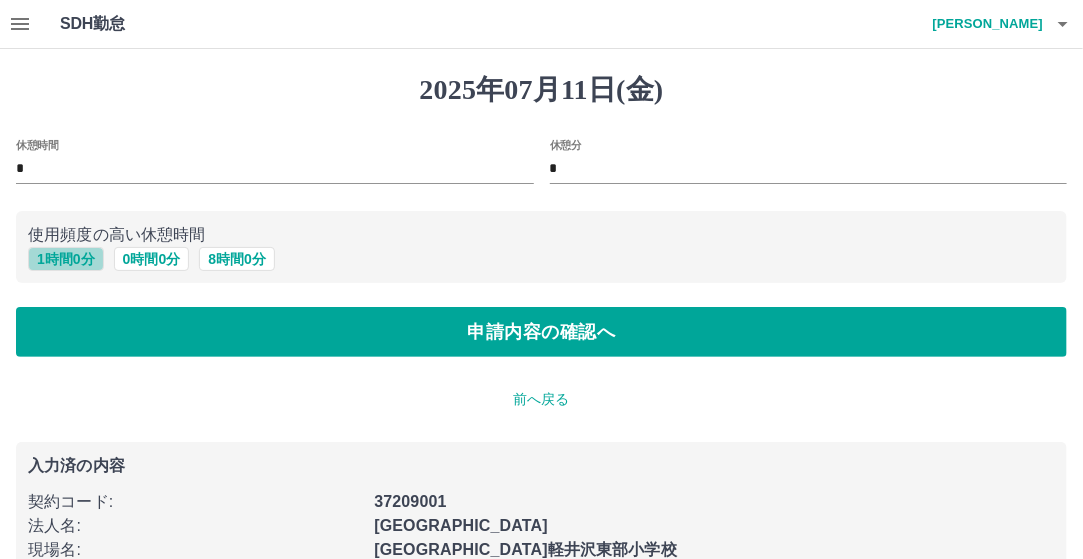 click on "1 時間 0 分" at bounding box center [66, 259] 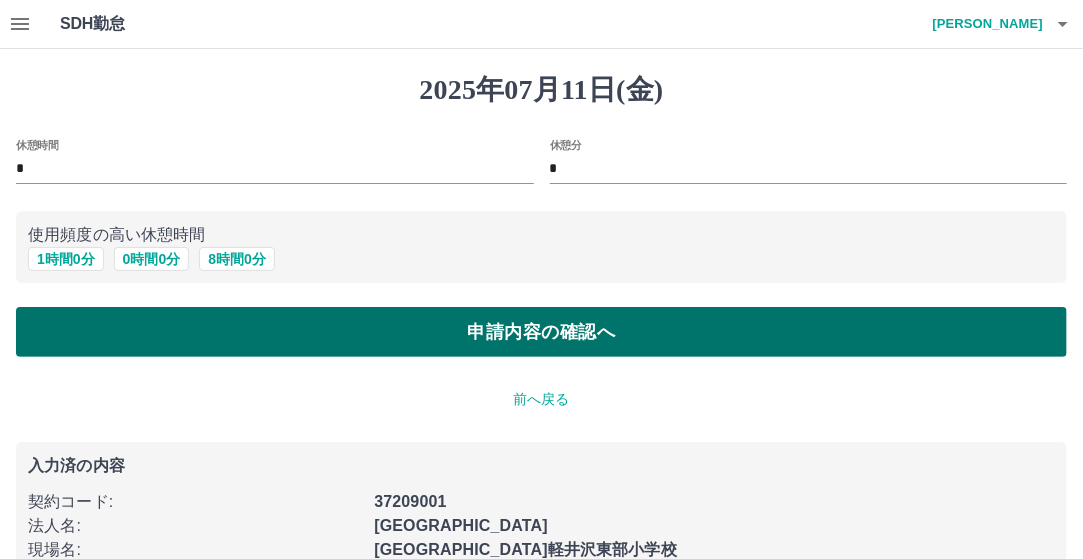 click on "申請内容の確認へ" at bounding box center (541, 332) 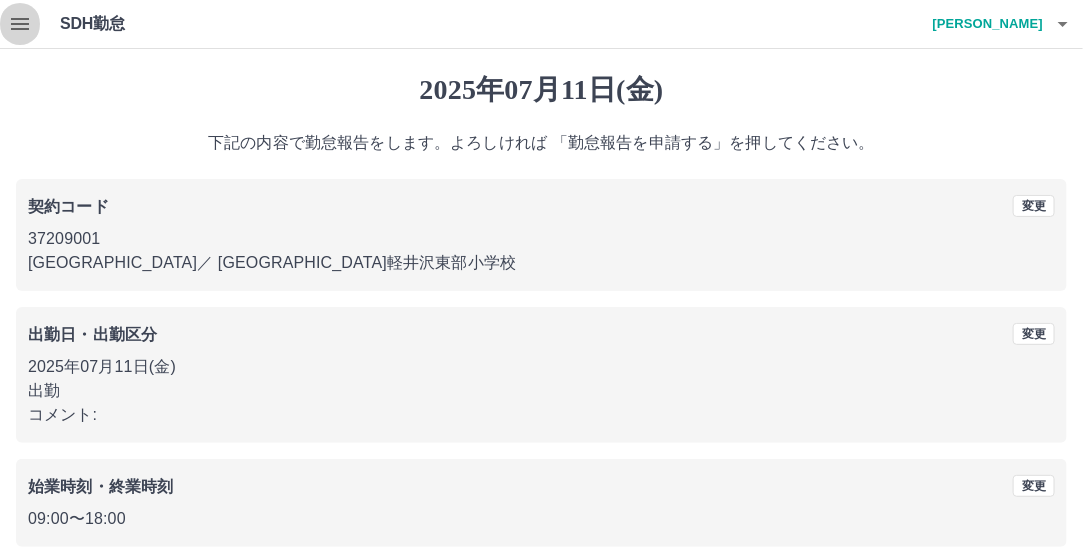 click 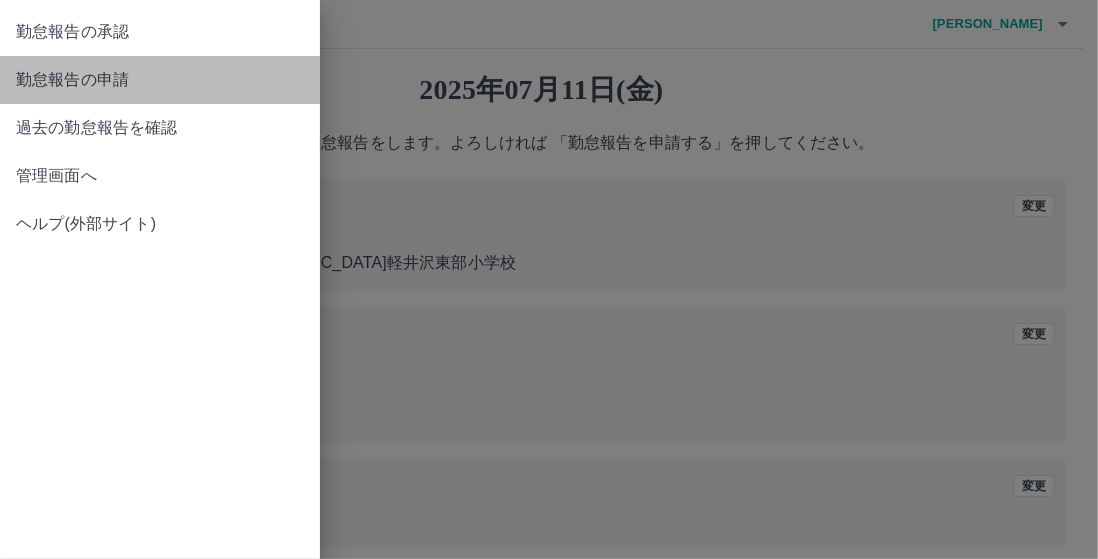 click on "勤怠報告の申請" at bounding box center [160, 80] 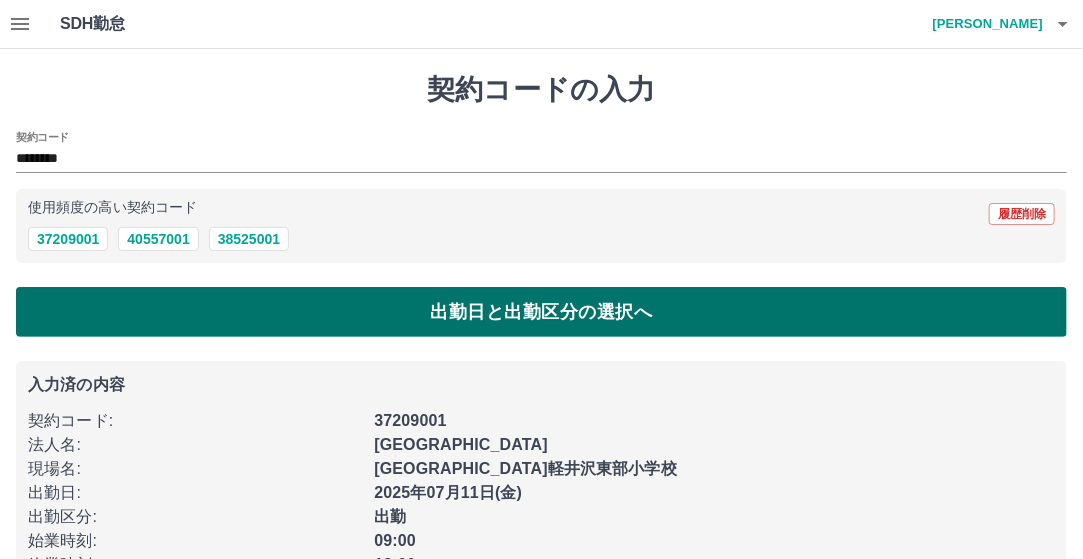 click on "出勤日と出勤区分の選択へ" at bounding box center (541, 312) 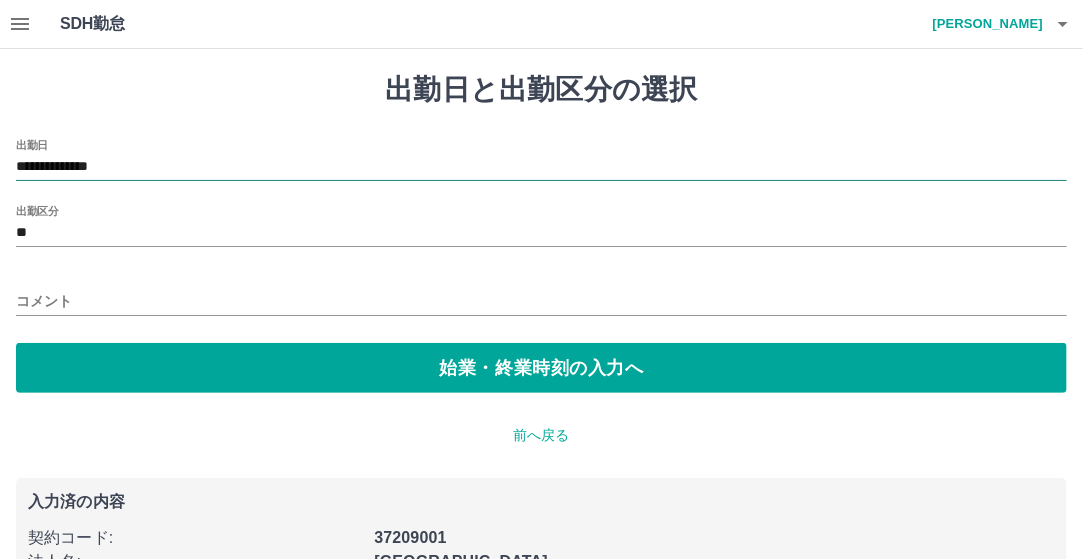 click on "**********" at bounding box center [541, 167] 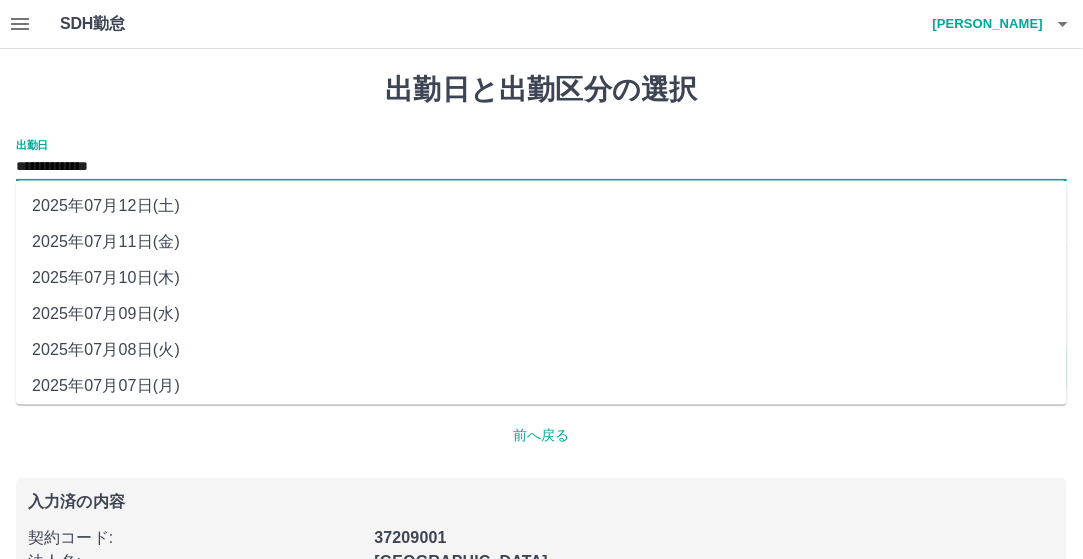 click on "2025年07月07日(月)" at bounding box center (541, 387) 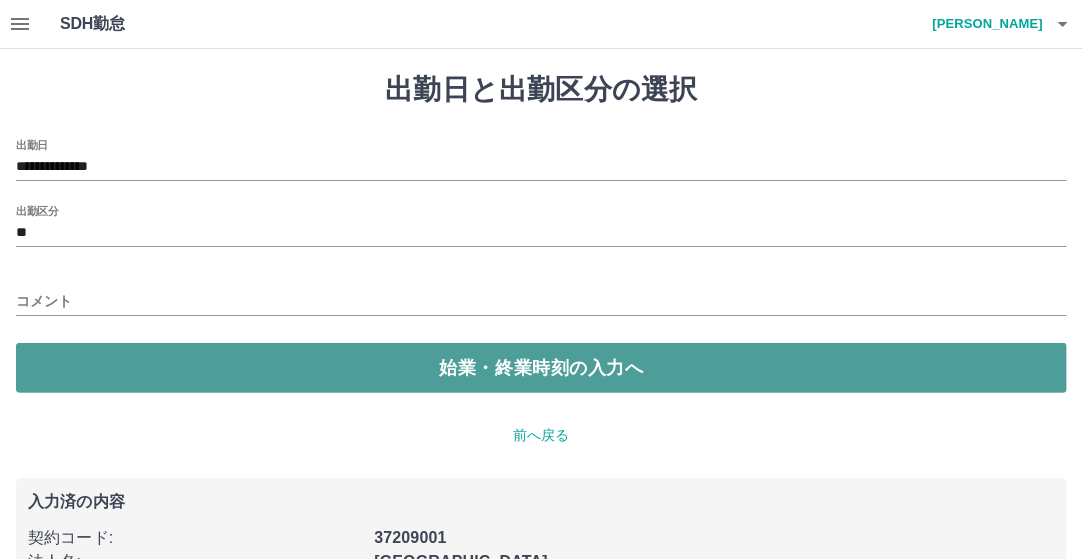 click on "始業・終業時刻の入力へ" at bounding box center (541, 368) 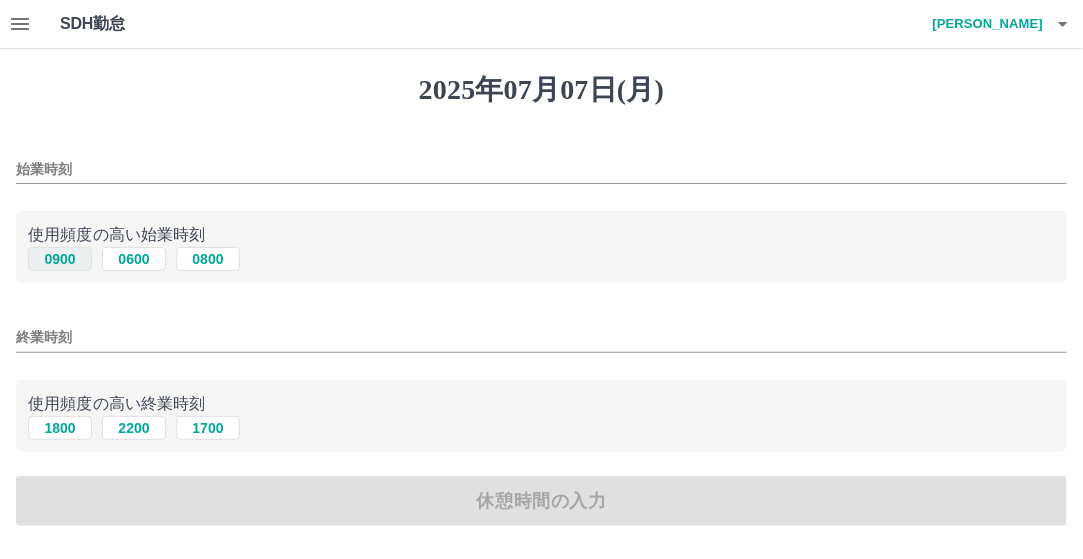 click on "0900" at bounding box center [60, 259] 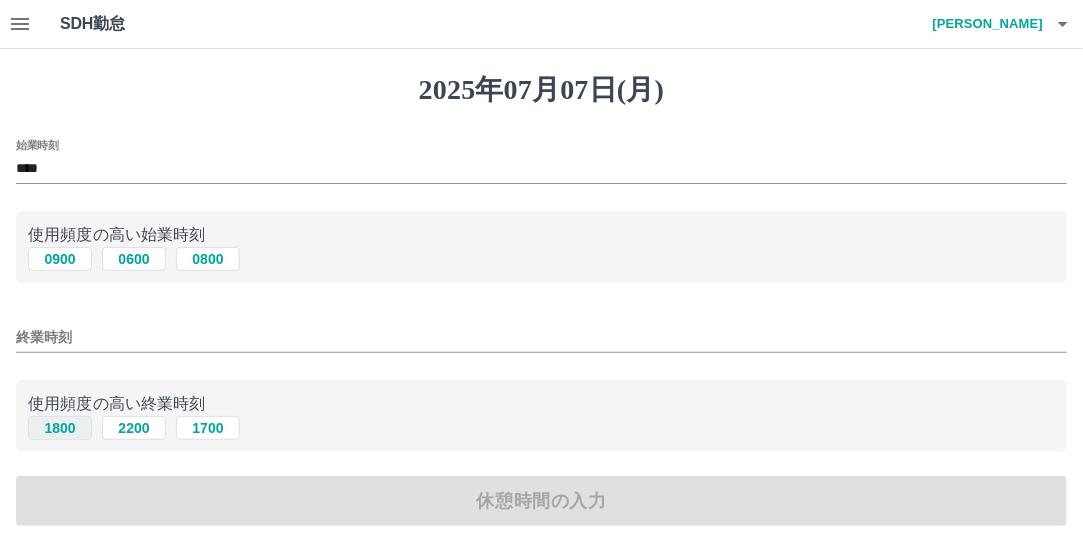 click on "1800" at bounding box center [60, 428] 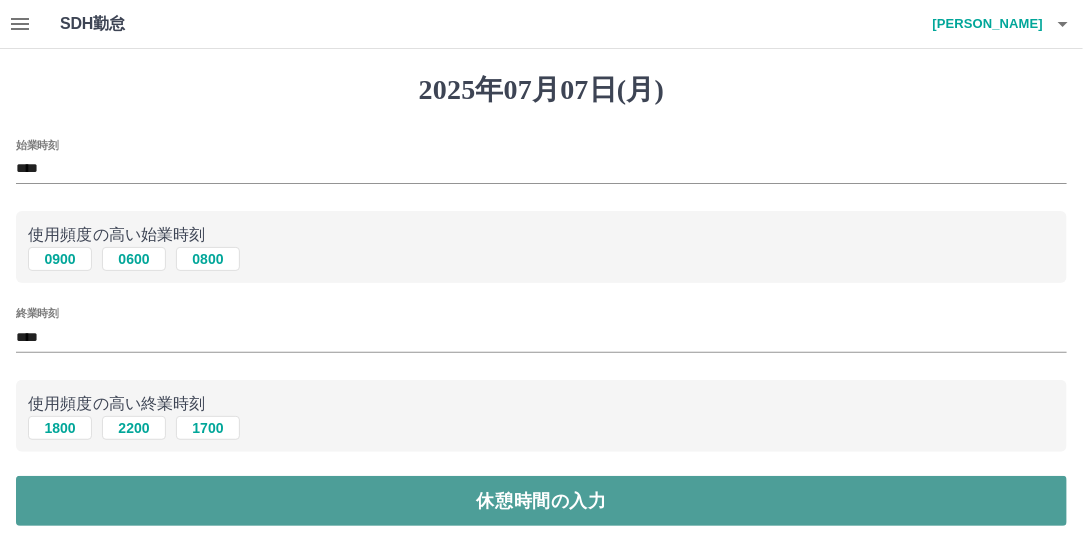 click on "休憩時間の入力" at bounding box center (541, 501) 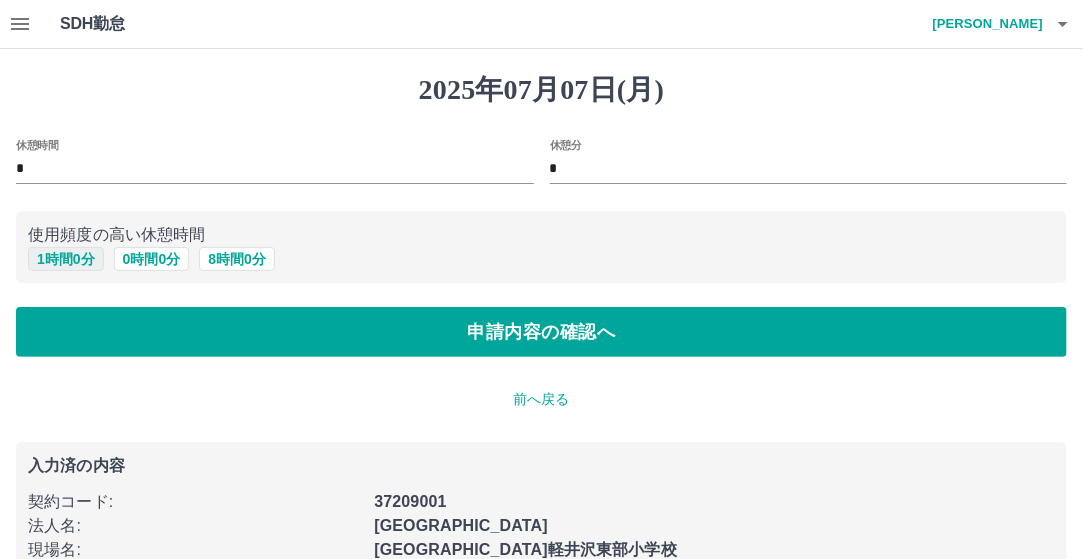 click on "1 時間 0 分" at bounding box center [66, 259] 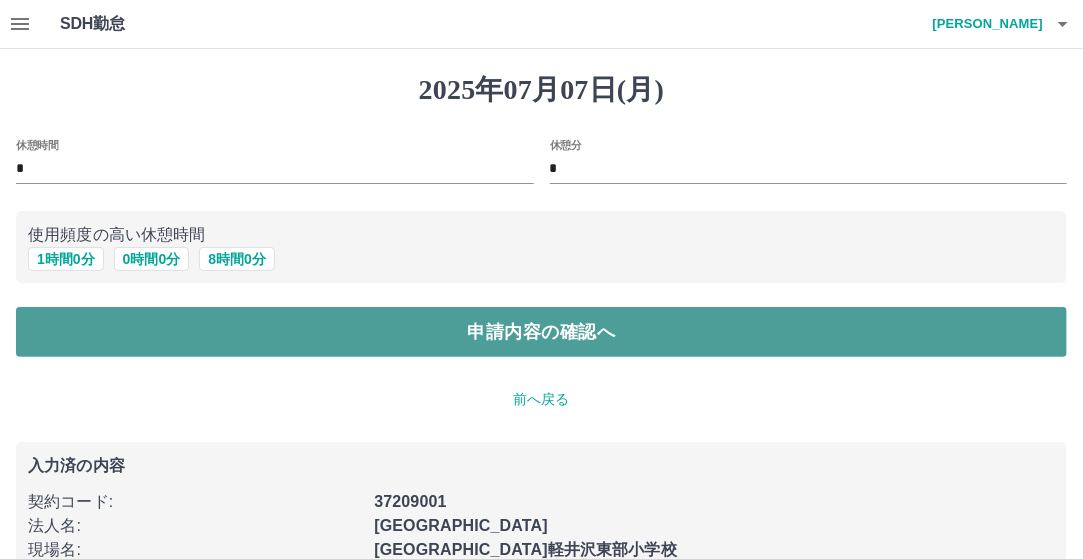 click on "申請内容の確認へ" at bounding box center [541, 332] 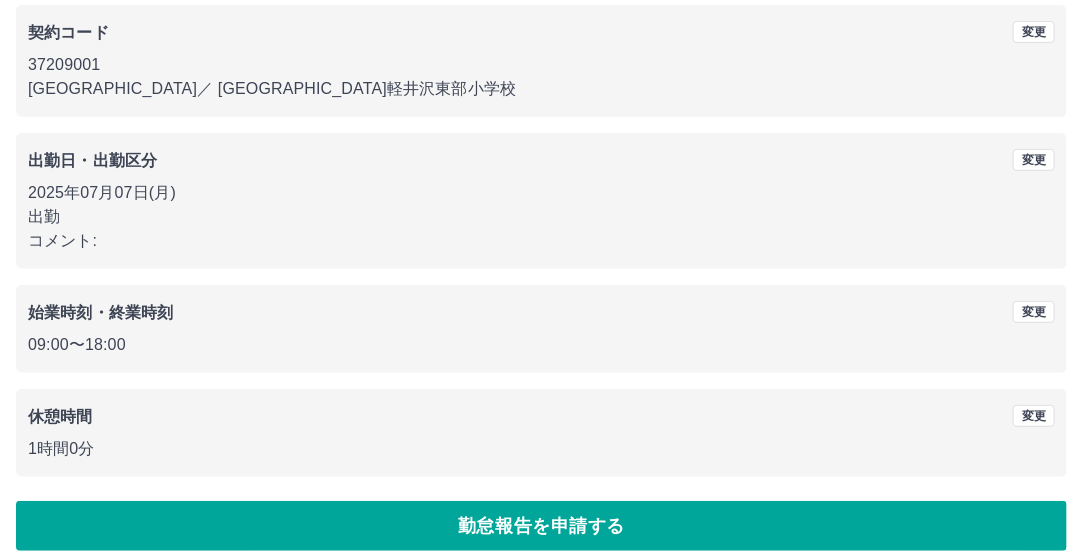 scroll, scrollTop: 188, scrollLeft: 0, axis: vertical 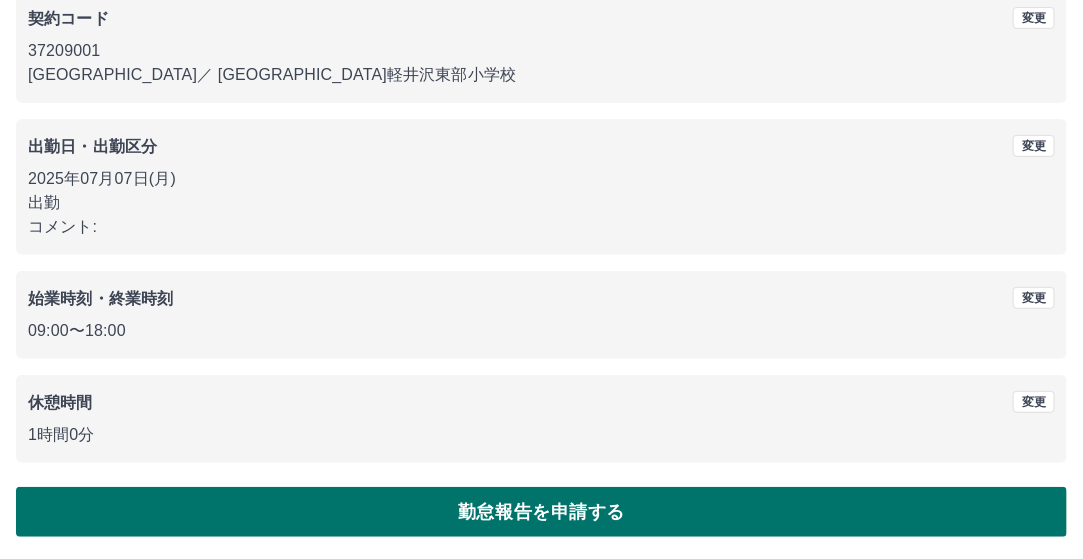click on "勤怠報告を申請する" at bounding box center [541, 512] 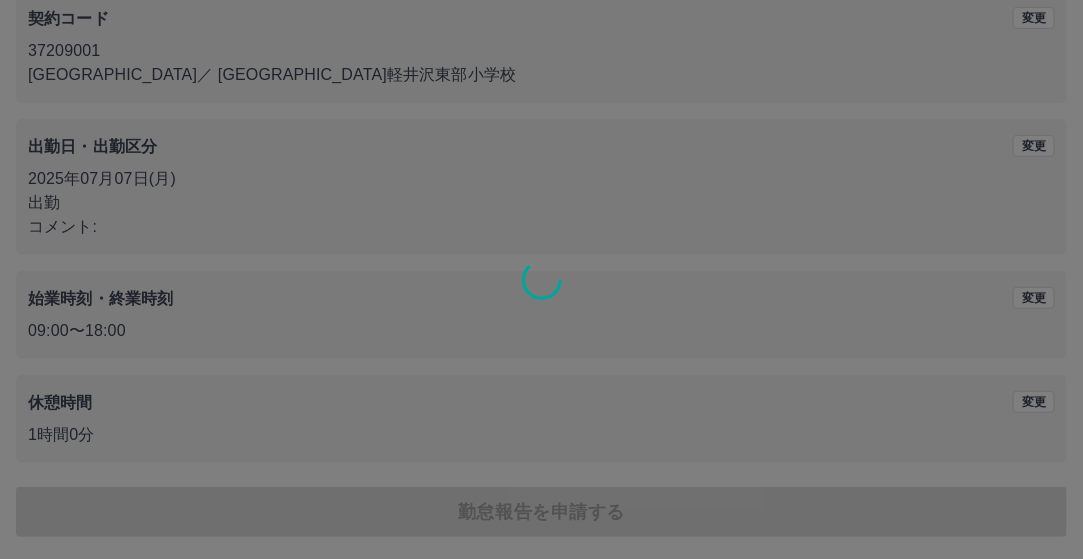 scroll, scrollTop: 0, scrollLeft: 0, axis: both 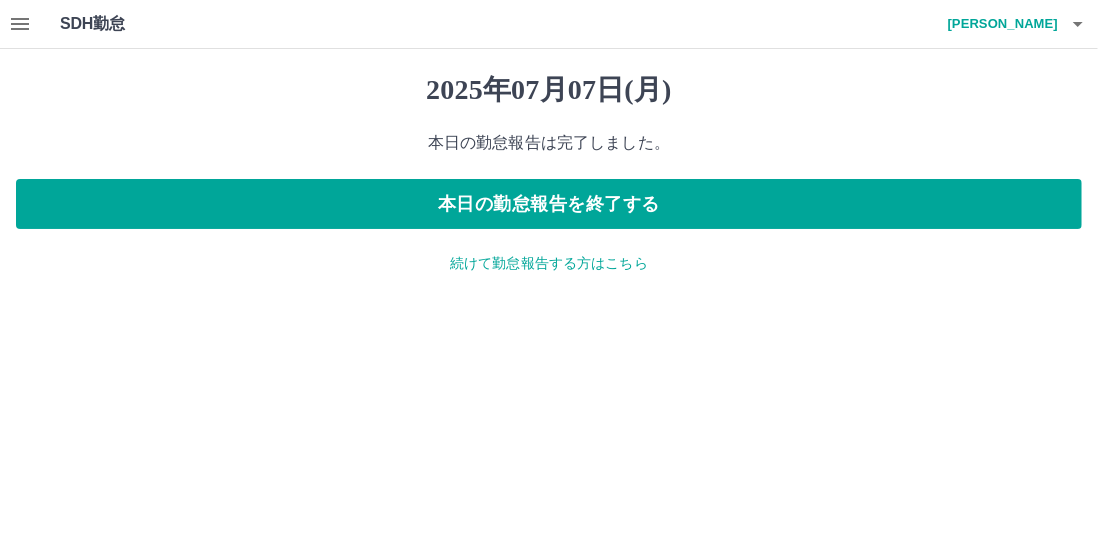 click on "続けて勤怠報告する方はこちら" at bounding box center [549, 263] 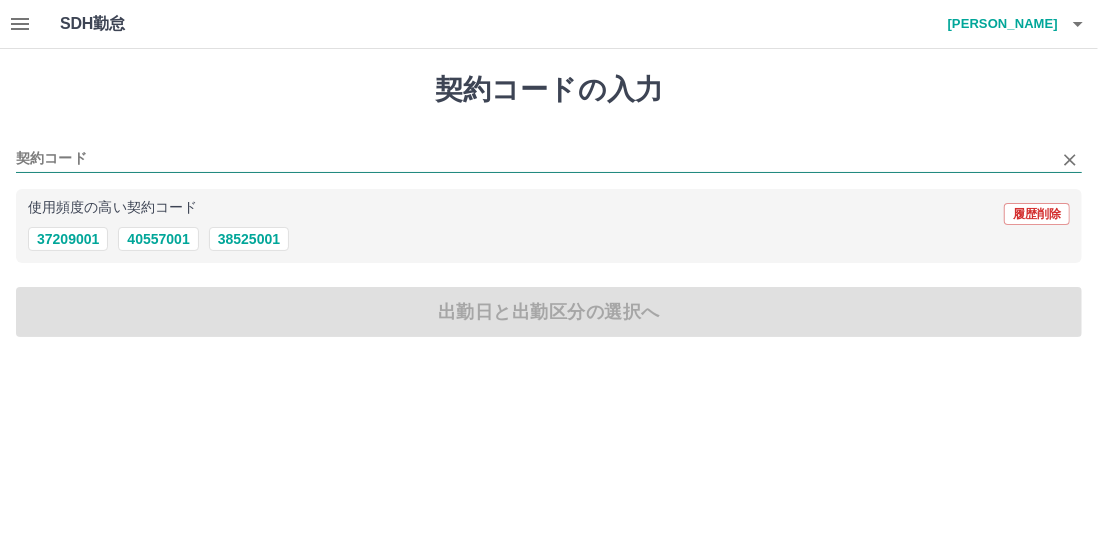 click on "契約コード" at bounding box center (534, 159) 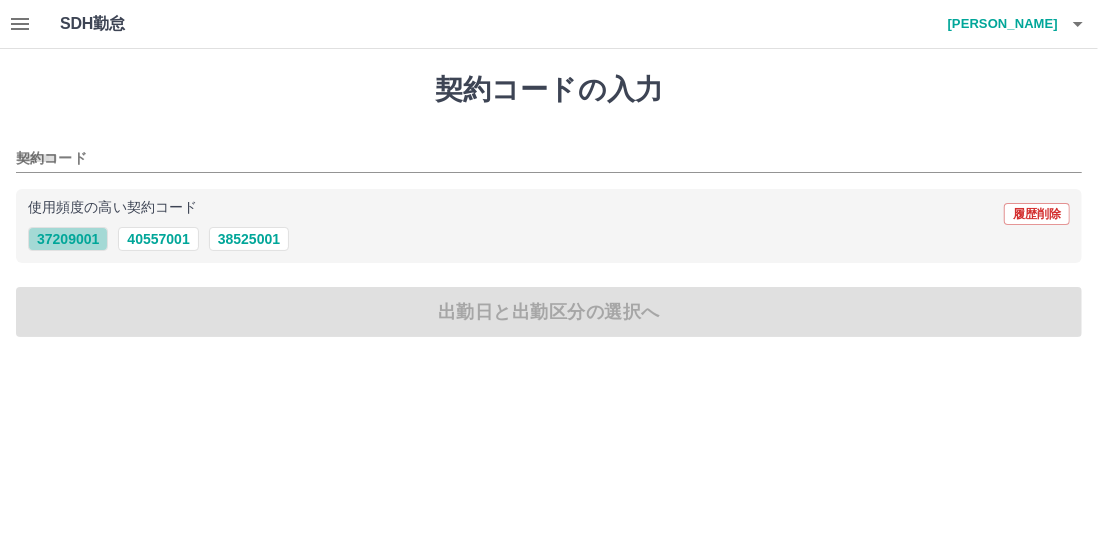 click on "37209001" at bounding box center [68, 239] 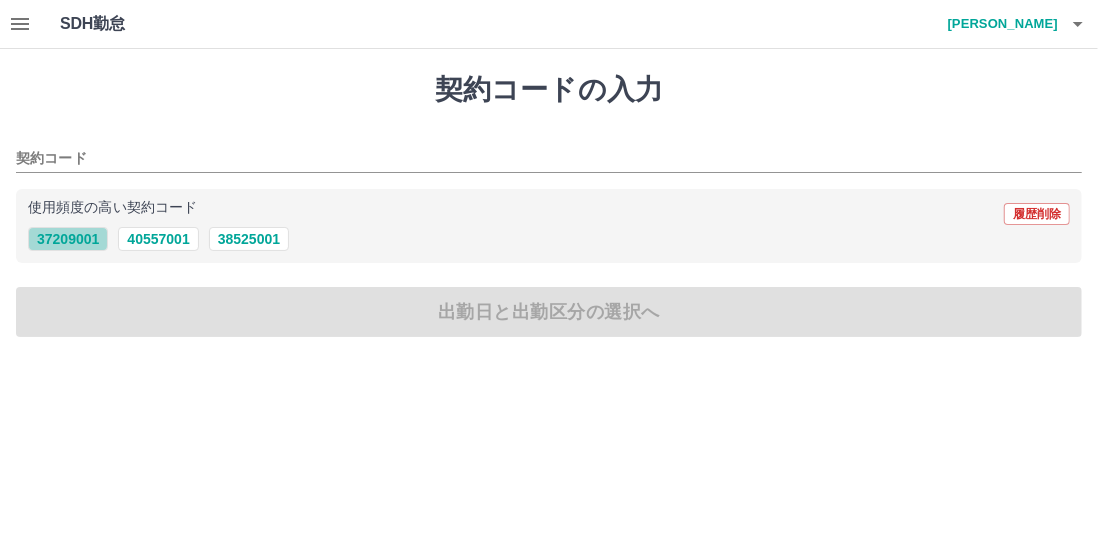 type on "********" 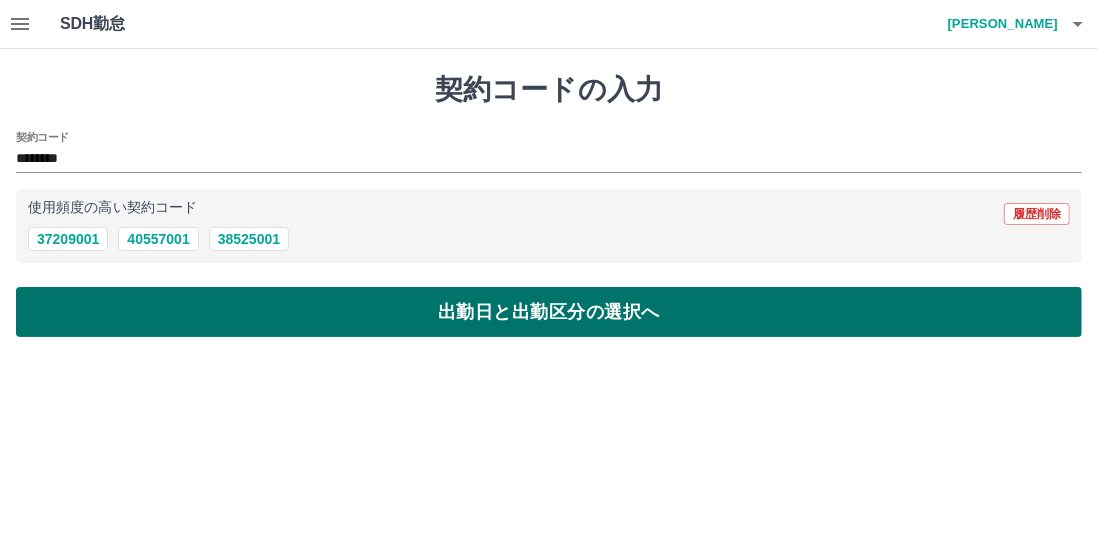 click on "出勤日と出勤区分の選択へ" at bounding box center (549, 312) 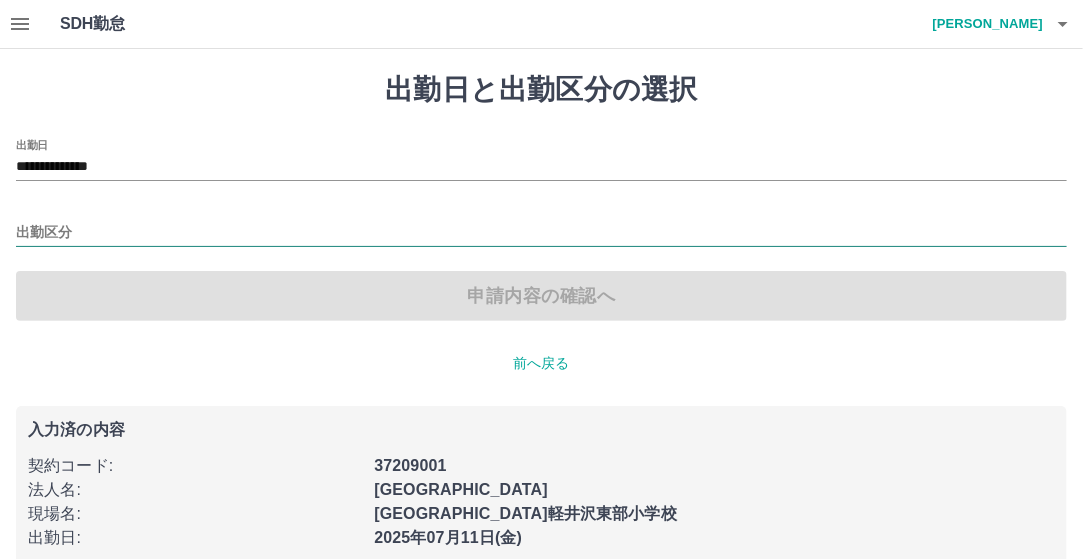 click on "出勤区分" at bounding box center (541, 233) 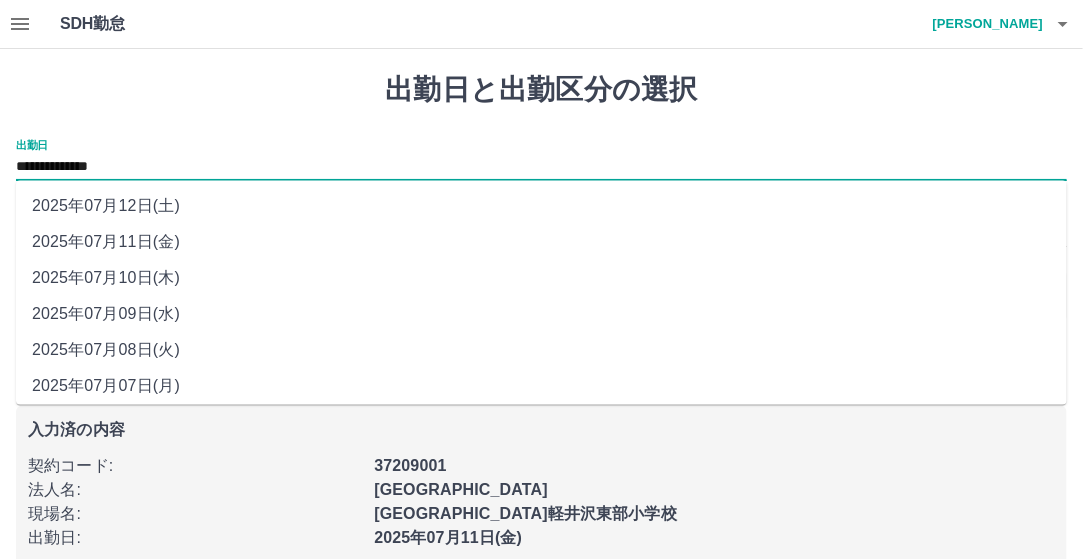 click on "**********" at bounding box center (541, 167) 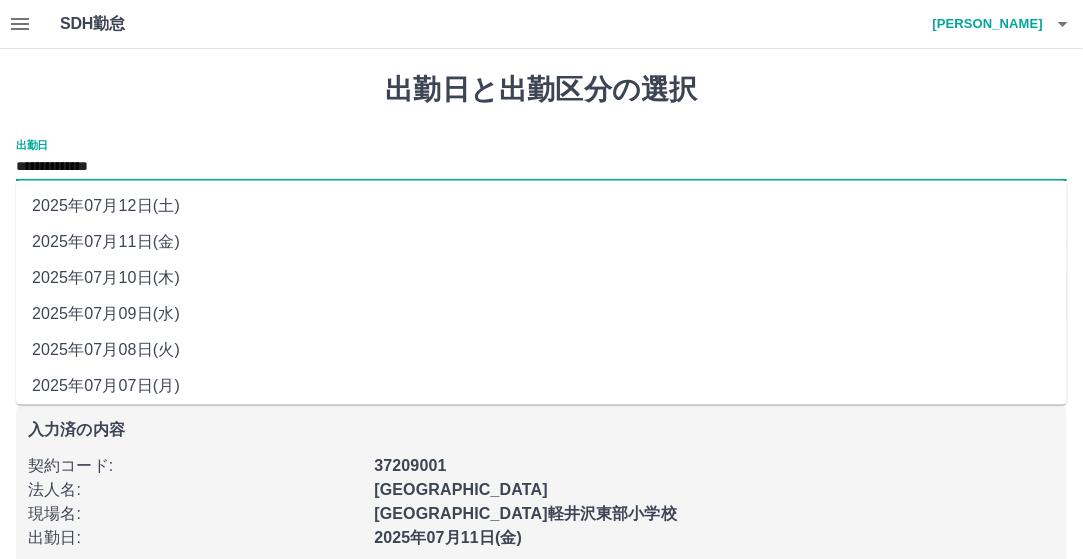 click on "2025年07月08日(火)" at bounding box center [541, 351] 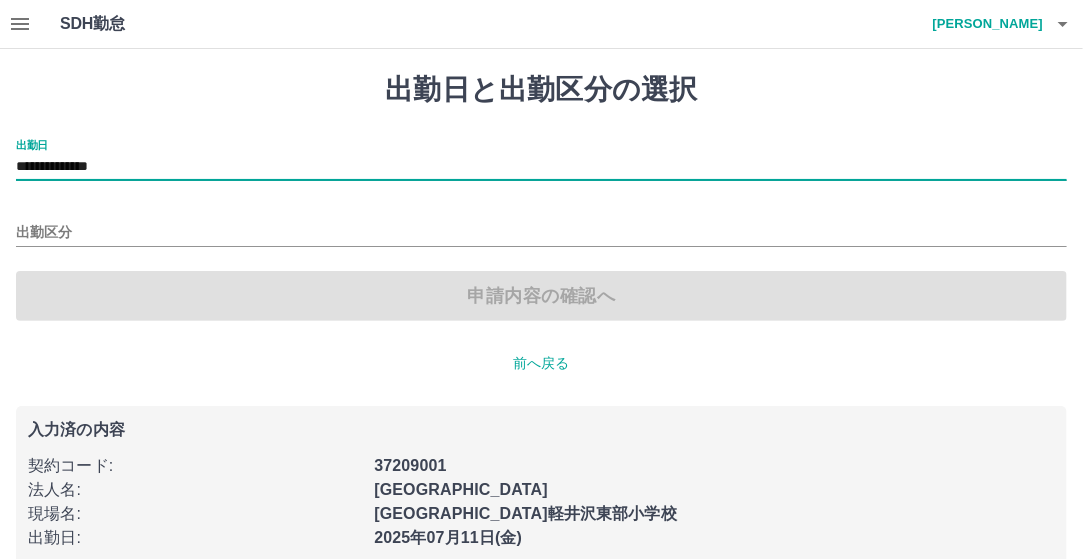 click on "出勤区分" at bounding box center (541, 226) 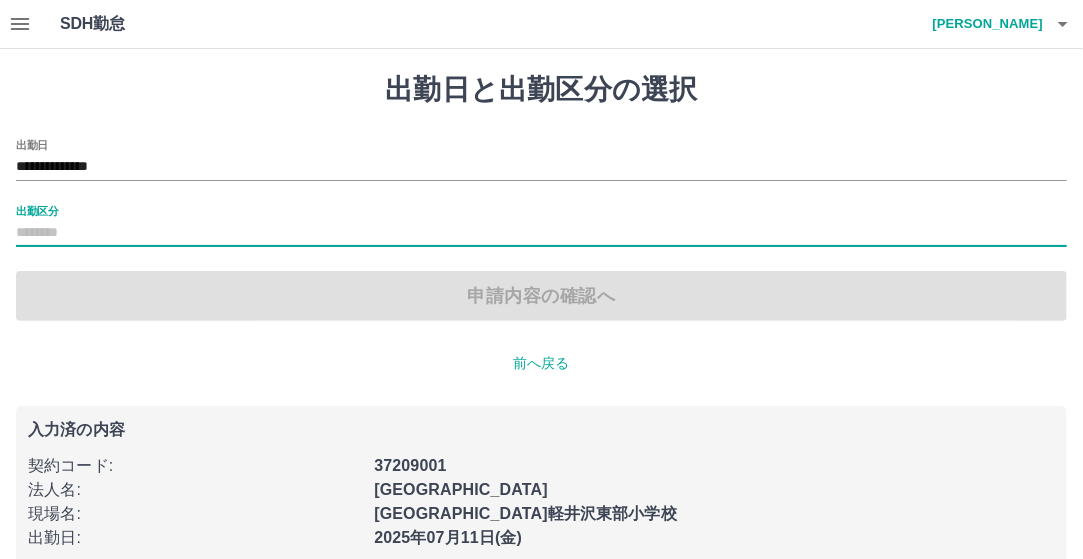 click on "出勤区分" at bounding box center [541, 226] 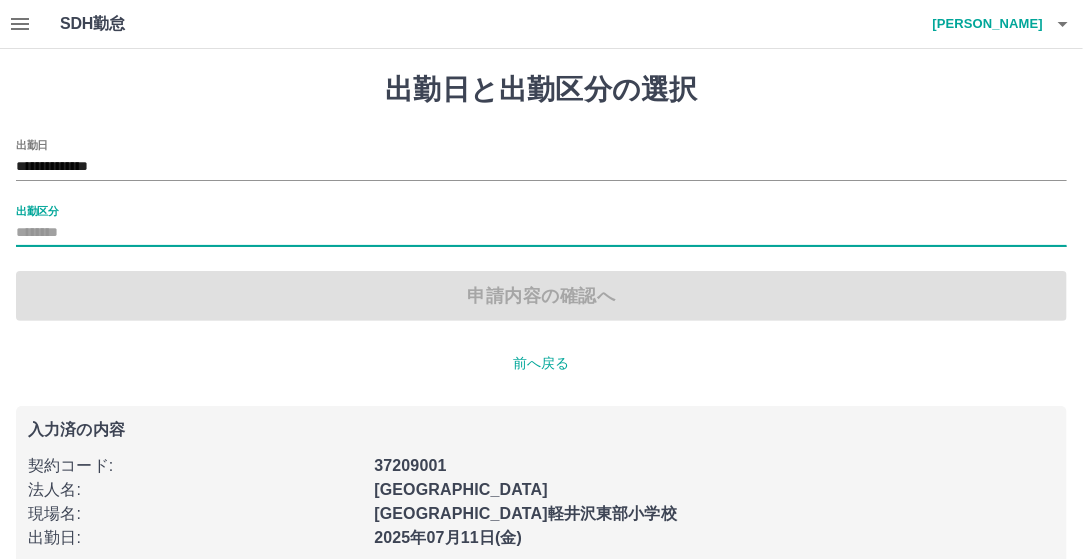 click on "出勤区分" at bounding box center (541, 226) 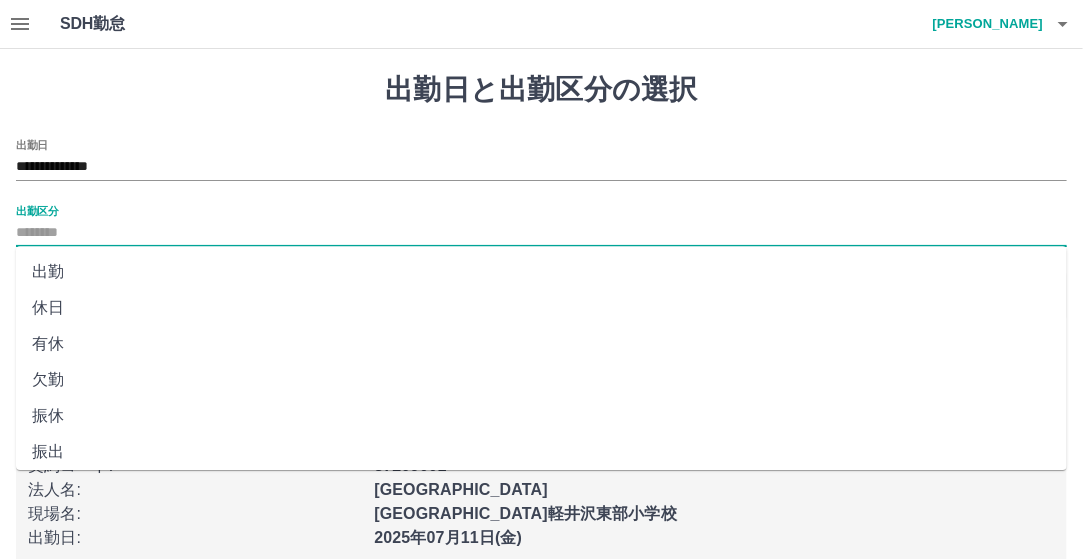 click on "出勤区分" at bounding box center (541, 233) 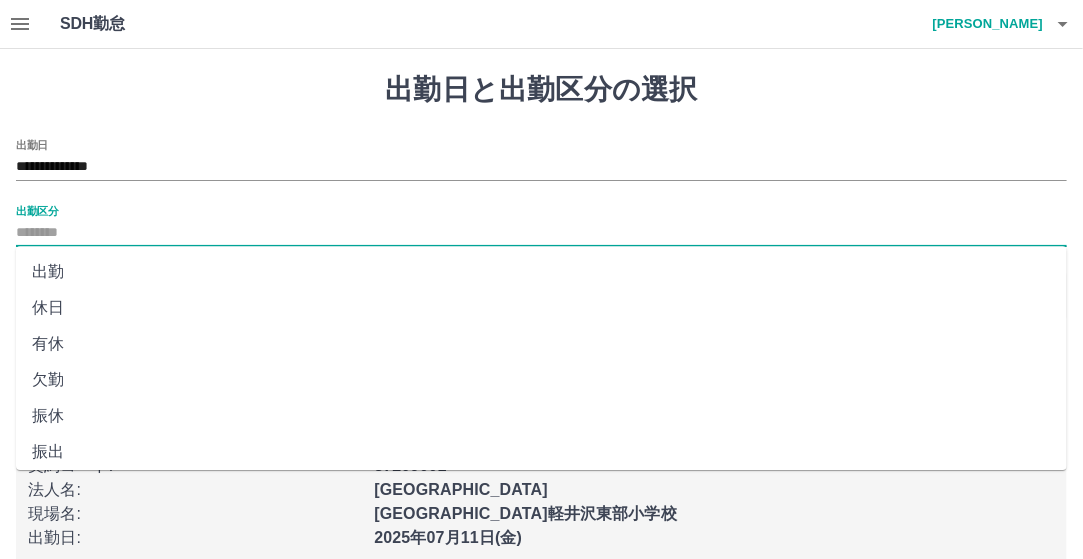 click on "出勤" at bounding box center [541, 272] 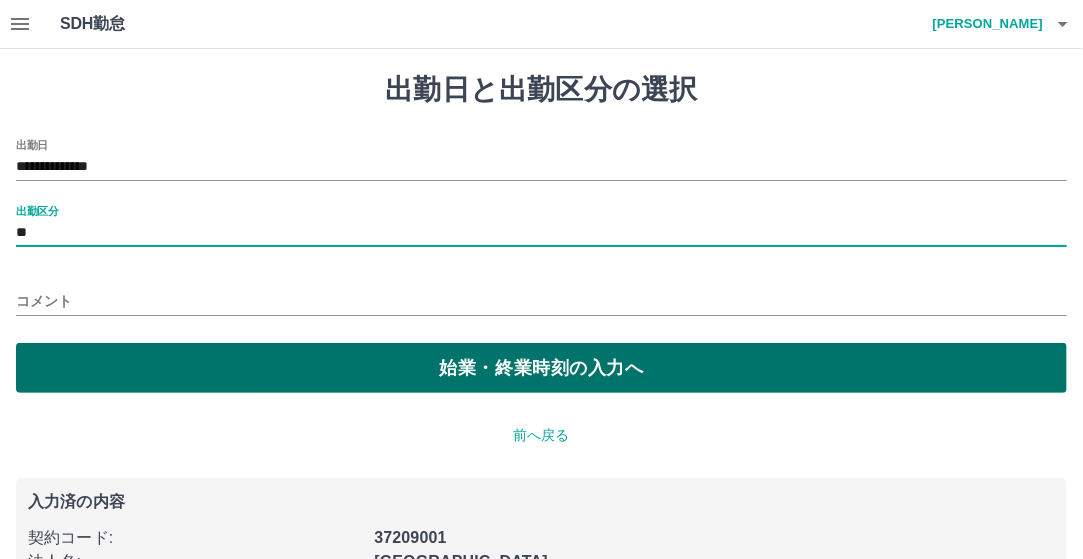 click on "始業・終業時刻の入力へ" at bounding box center [541, 368] 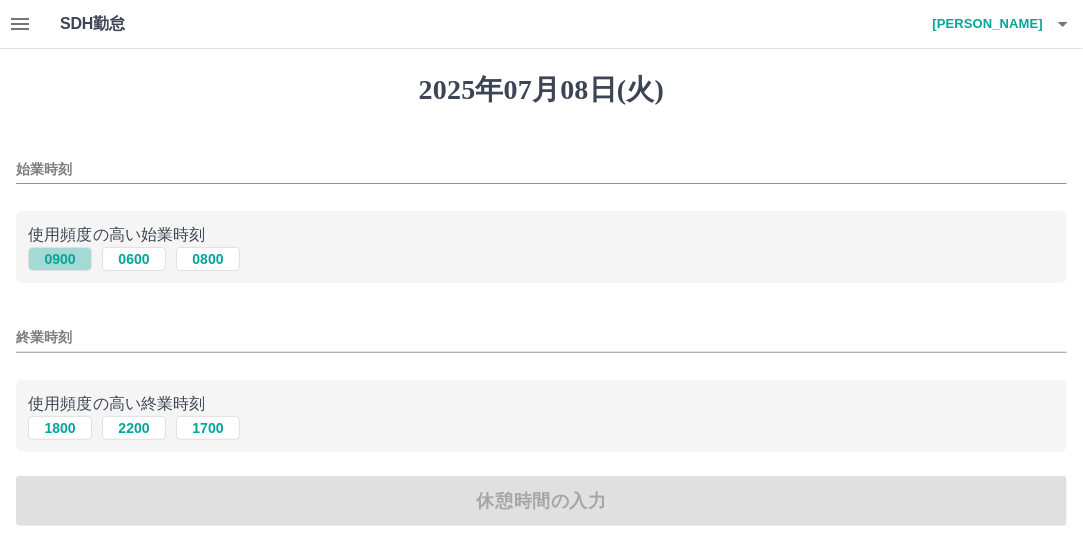 click on "0900" at bounding box center [60, 259] 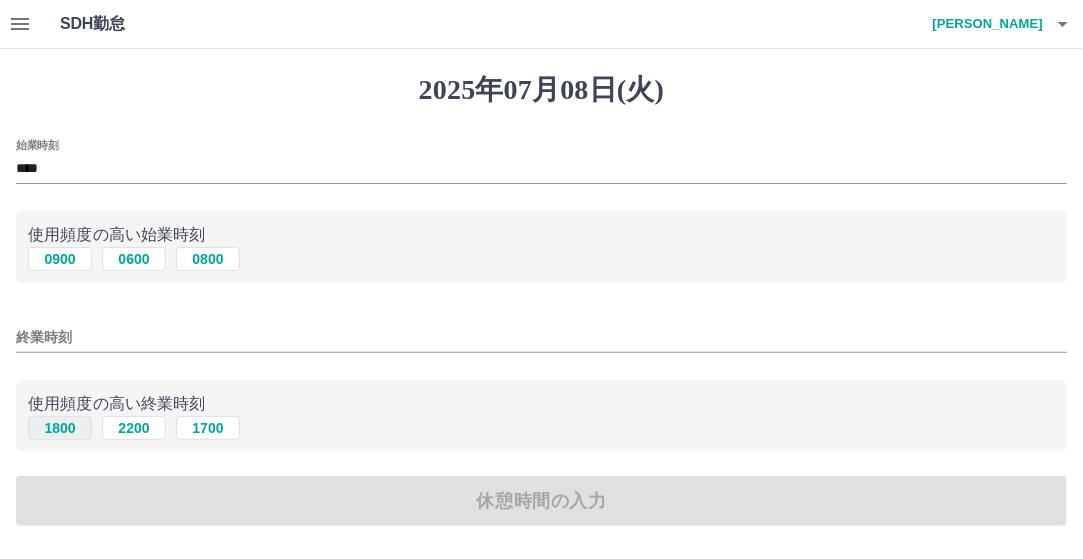click on "1800" at bounding box center (60, 428) 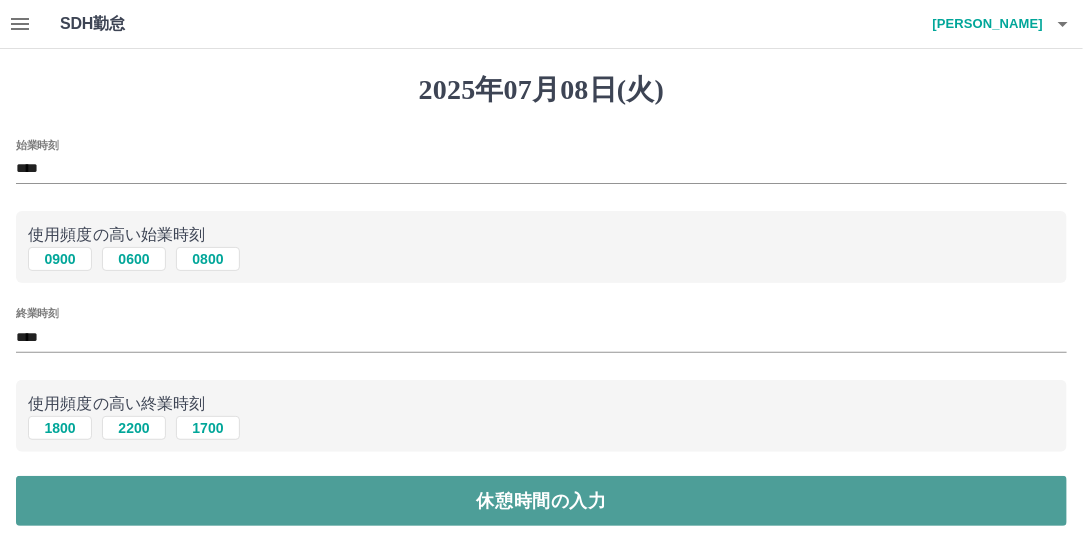 click on "休憩時間の入力" at bounding box center [541, 501] 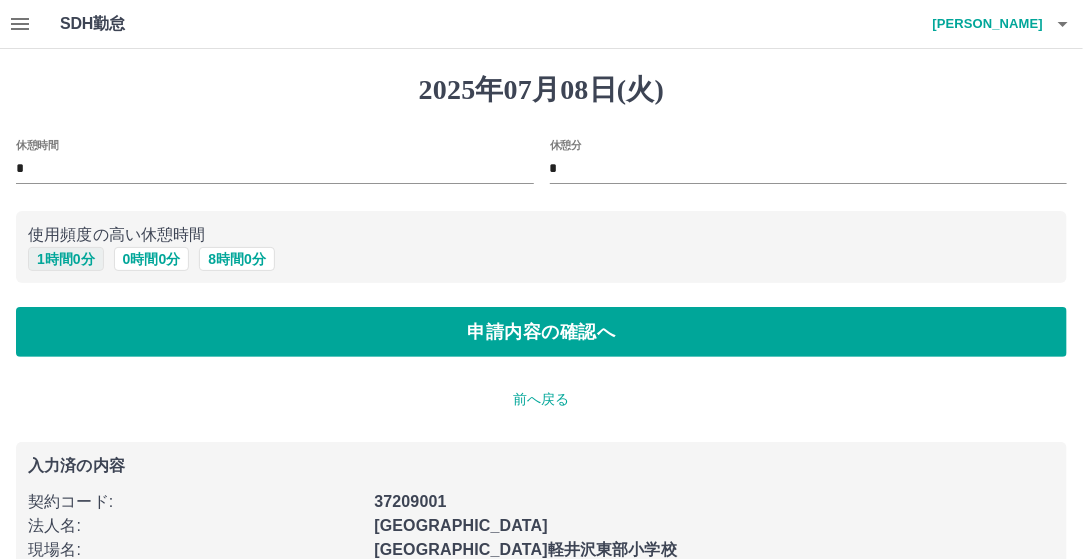 click on "1 時間 0 分" at bounding box center (66, 259) 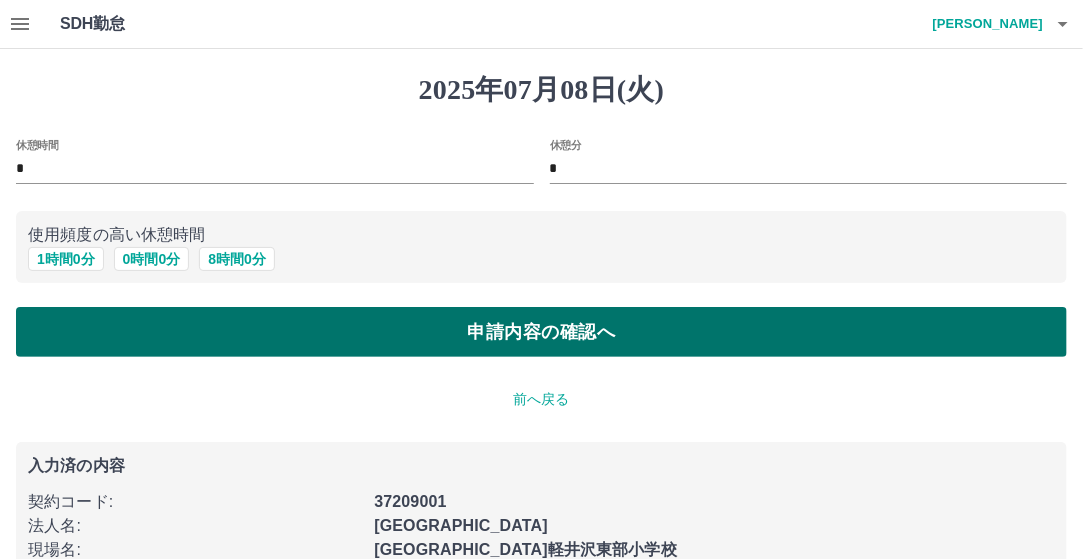 click on "申請内容の確認へ" at bounding box center [541, 332] 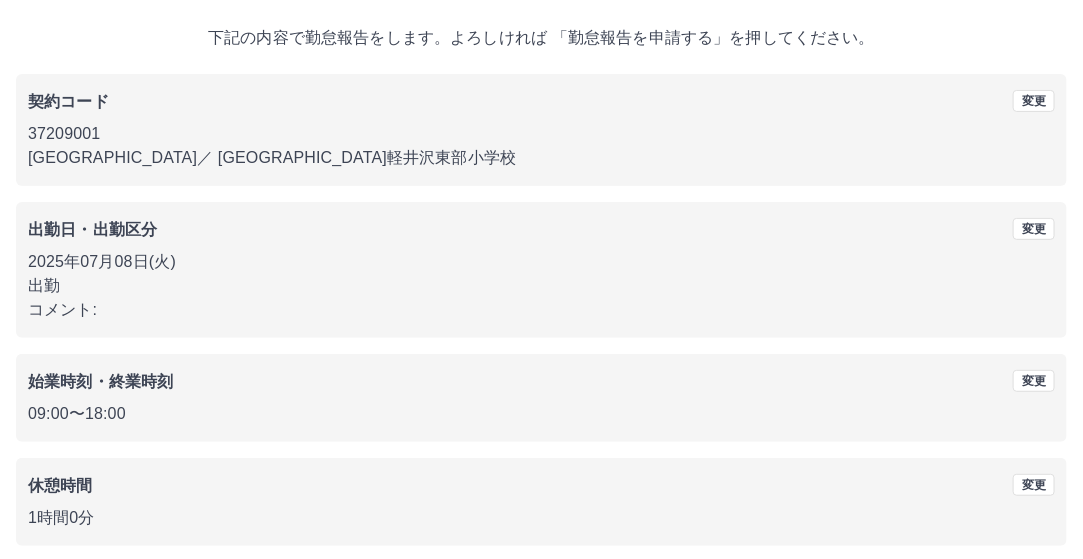 scroll, scrollTop: 186, scrollLeft: 0, axis: vertical 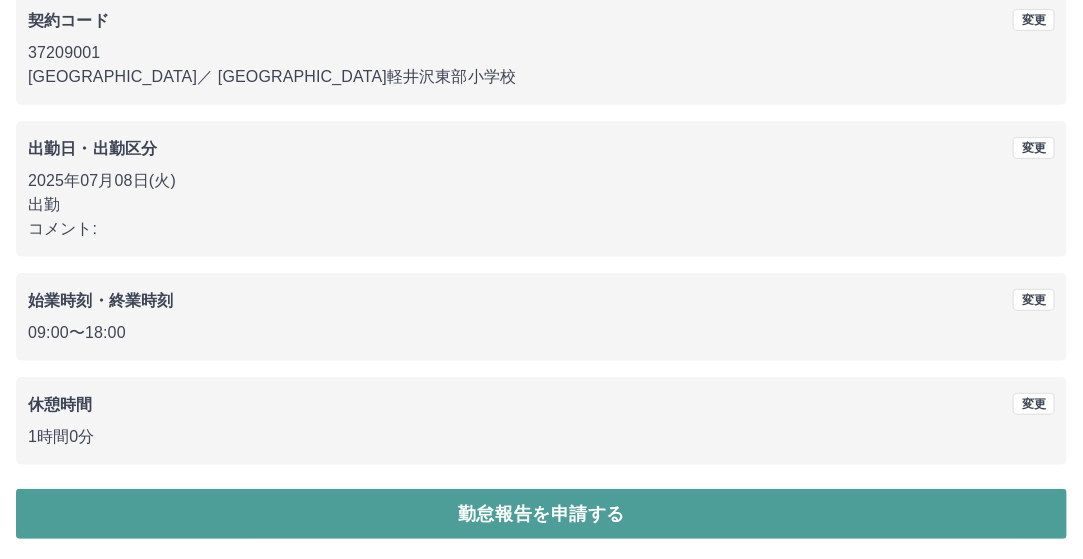 click on "勤怠報告を申請する" at bounding box center [541, 514] 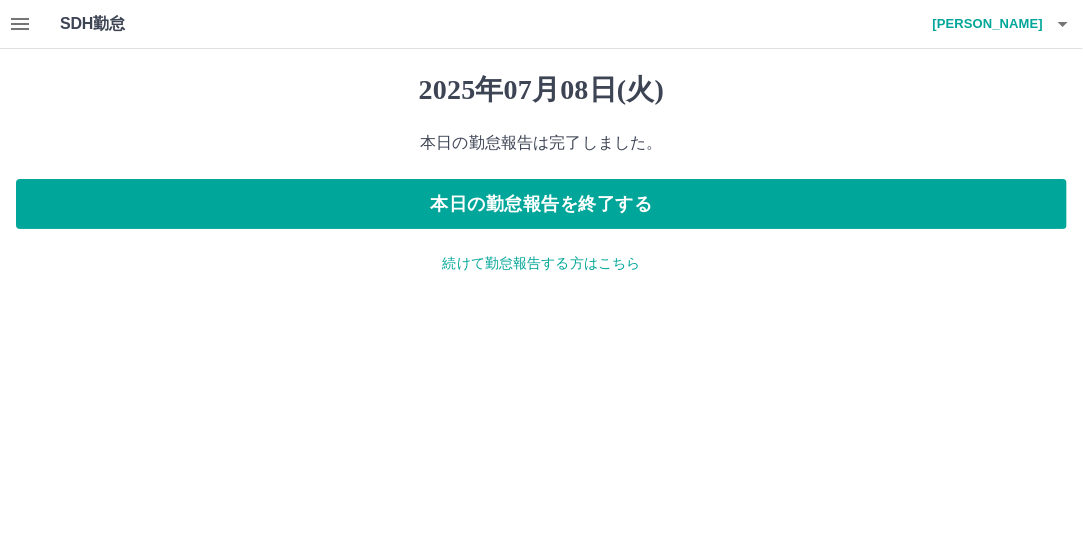 scroll, scrollTop: 0, scrollLeft: 0, axis: both 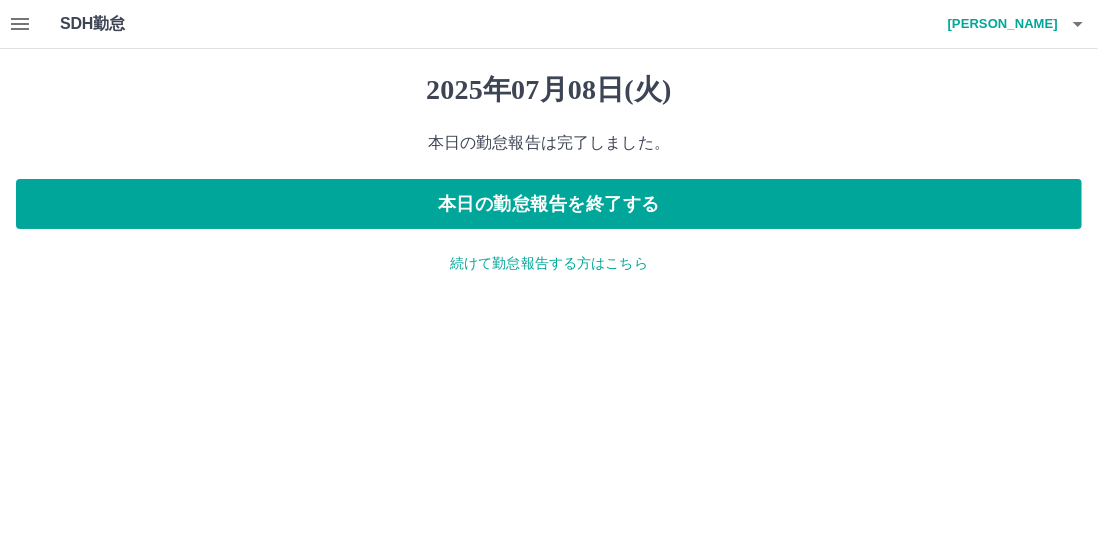 click on "続けて勤怠報告する方はこちら" at bounding box center (549, 263) 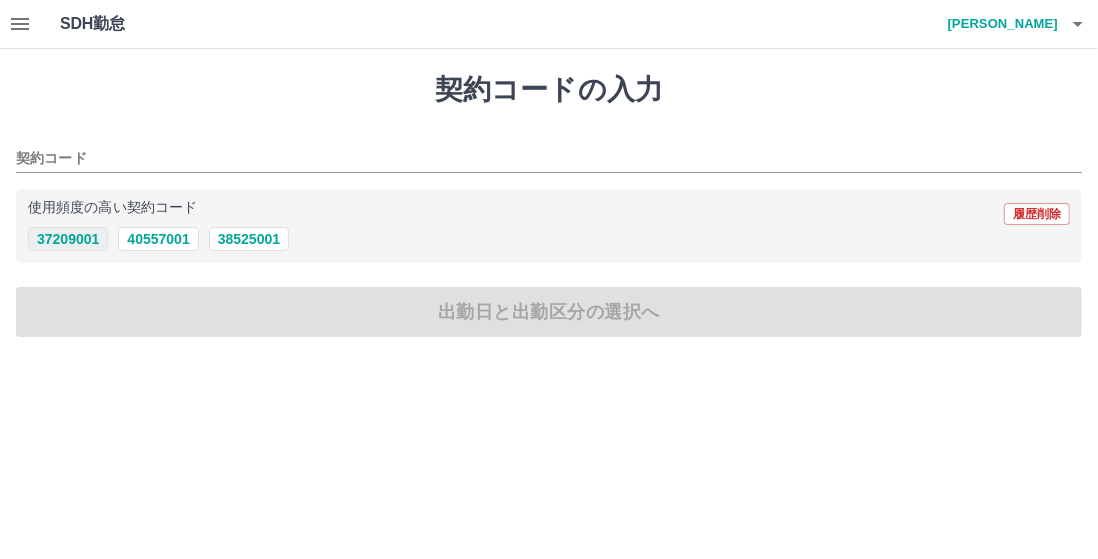 click on "37209001" at bounding box center (68, 239) 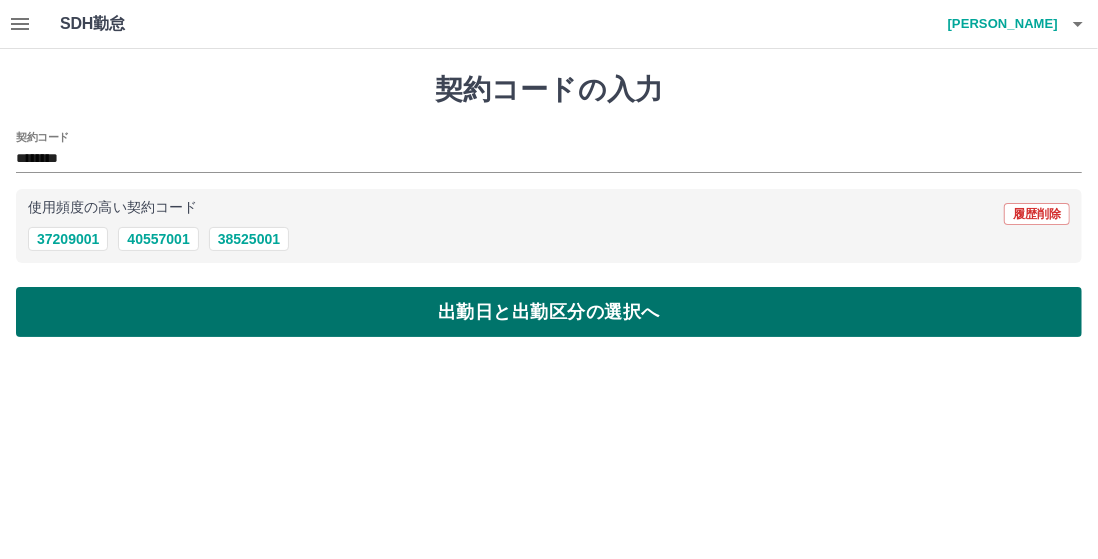 click on "出勤日と出勤区分の選択へ" at bounding box center [549, 312] 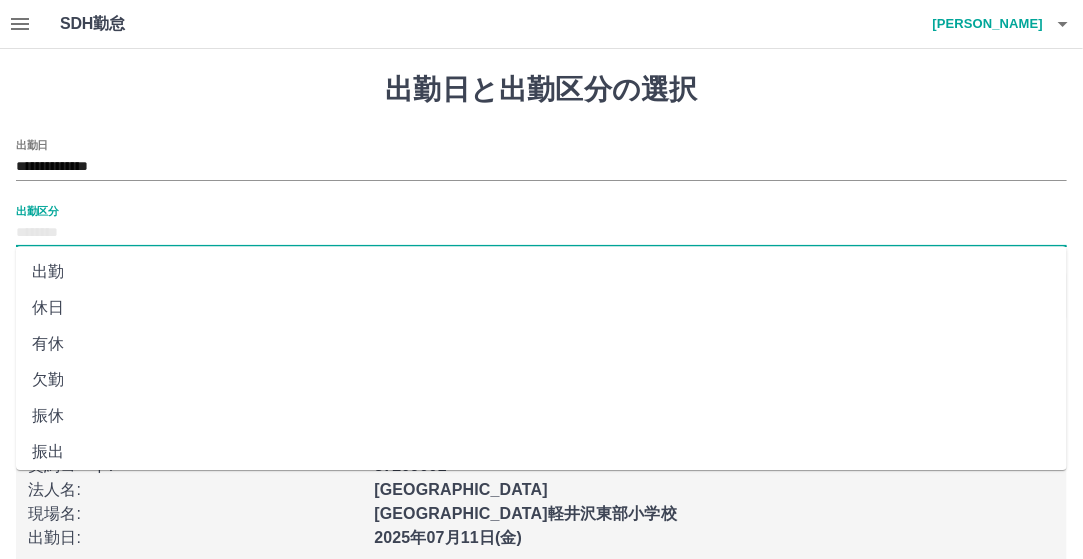 click on "出勤区分" at bounding box center (541, 233) 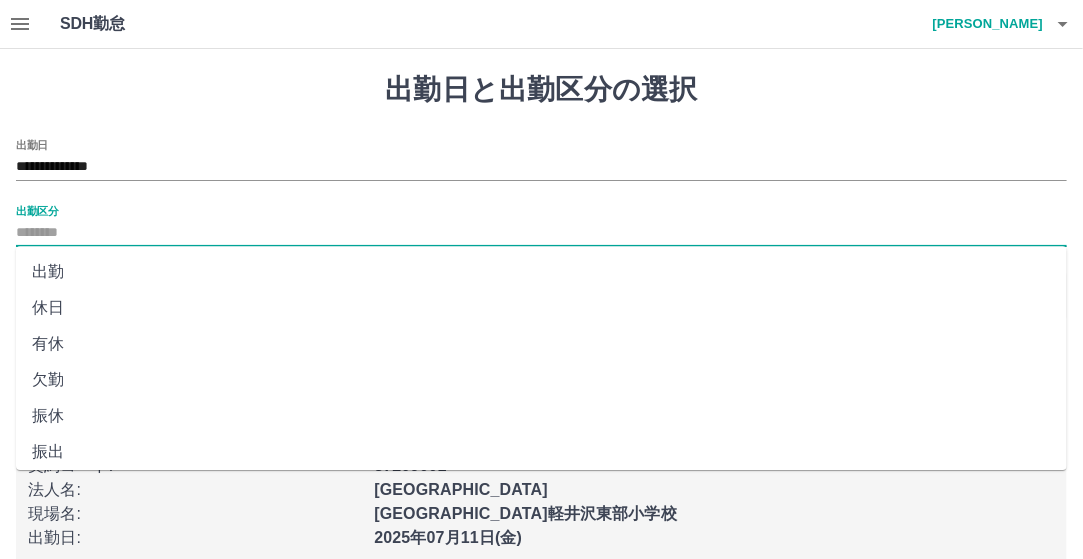 click on "出勤" at bounding box center [541, 272] 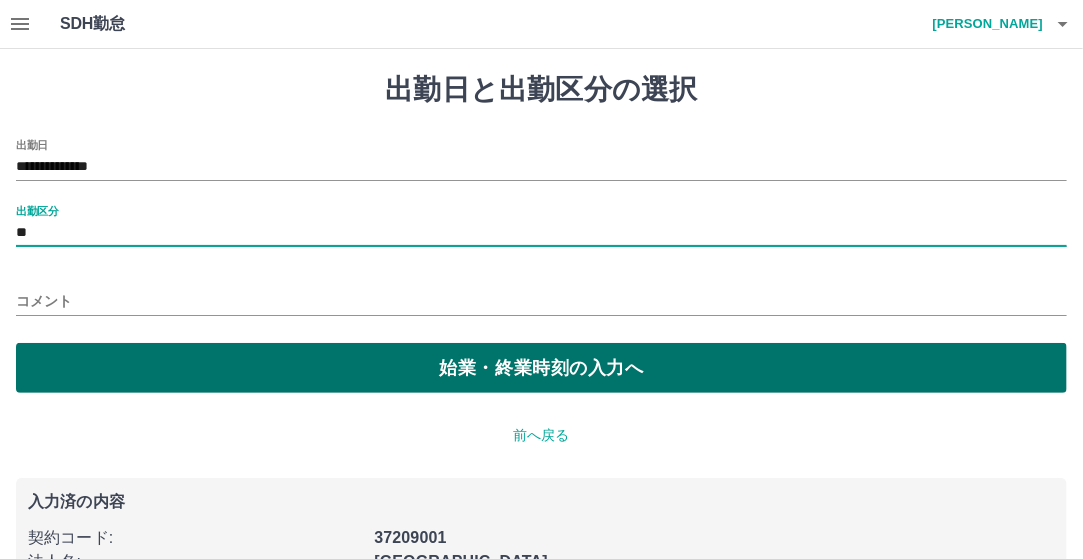click on "始業・終業時刻の入力へ" at bounding box center [541, 368] 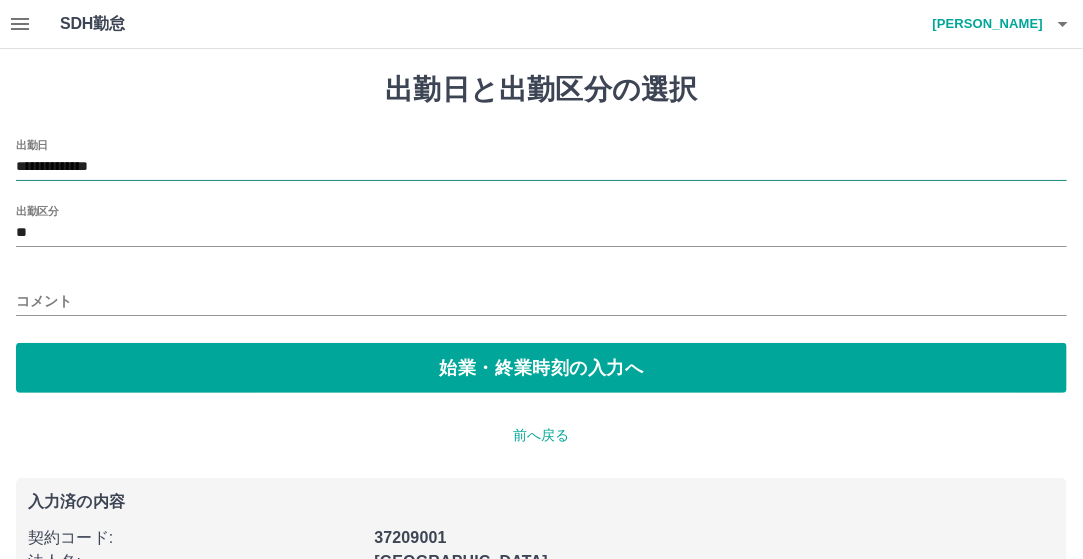 click on "**********" at bounding box center [541, 167] 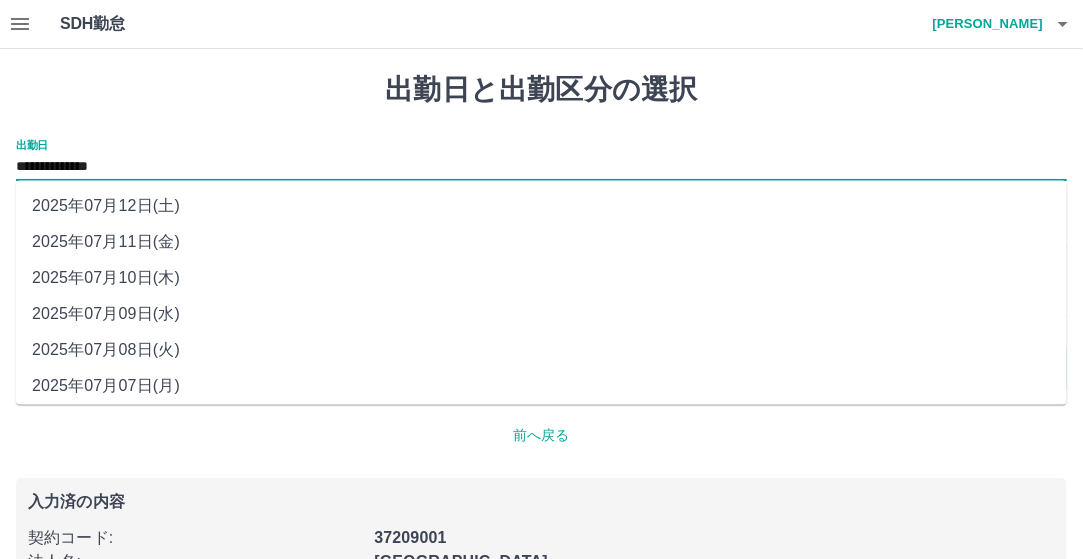 click on "2025年07月09日(水)" at bounding box center [541, 315] 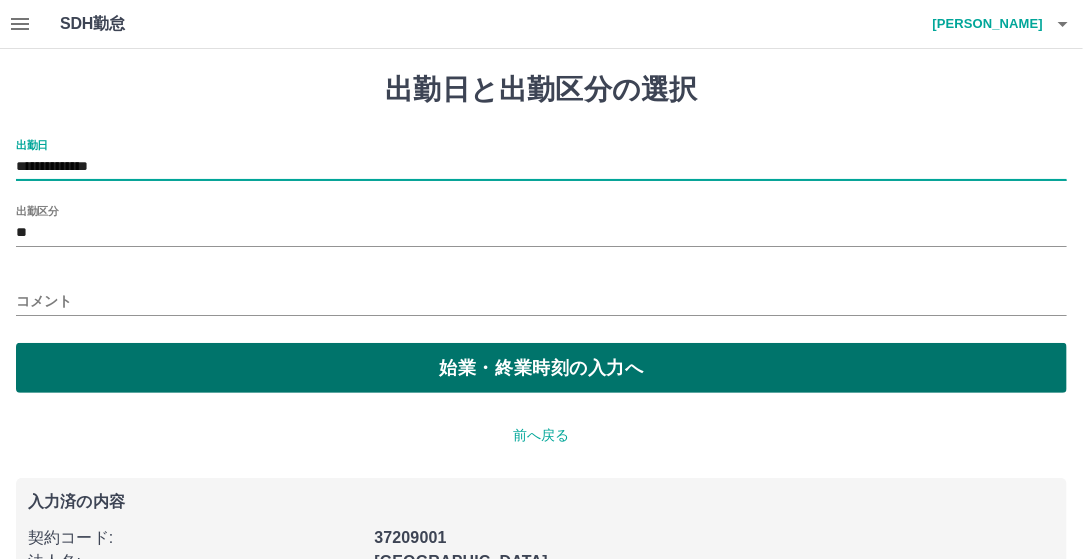 click on "始業・終業時刻の入力へ" at bounding box center (541, 368) 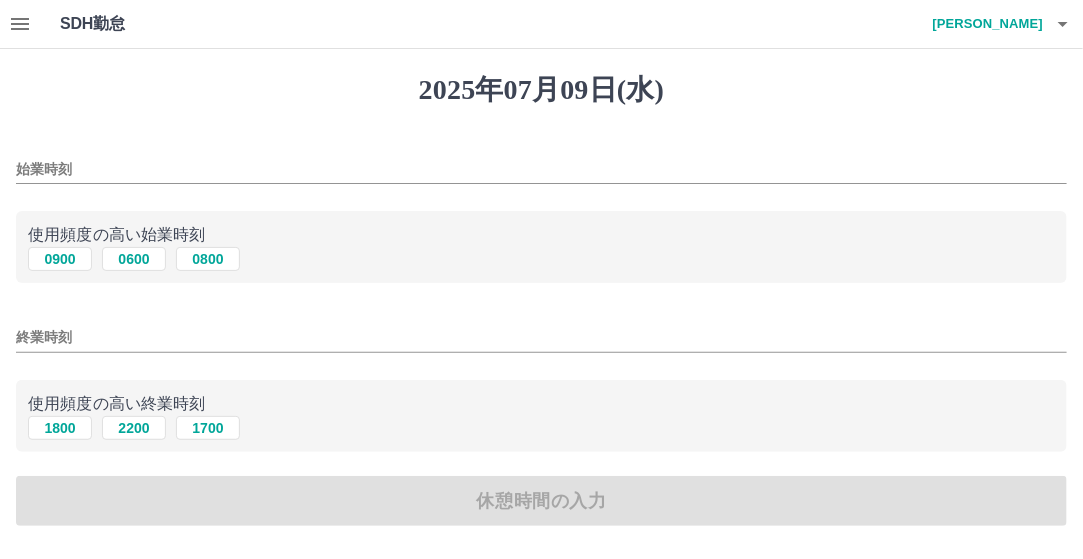 click on "使用頻度の高い始業時刻" at bounding box center (541, 235) 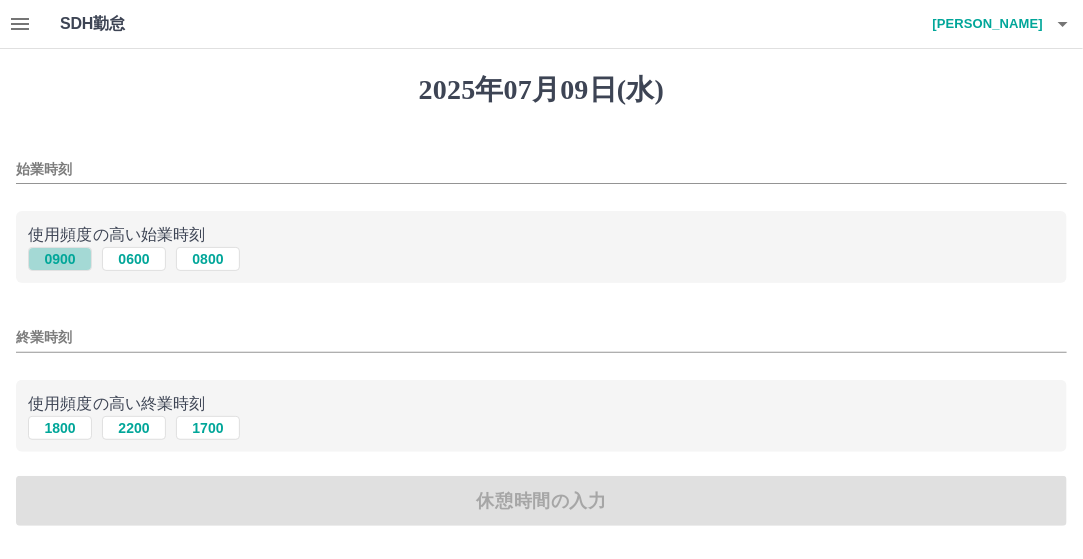 click on "0900" at bounding box center (60, 259) 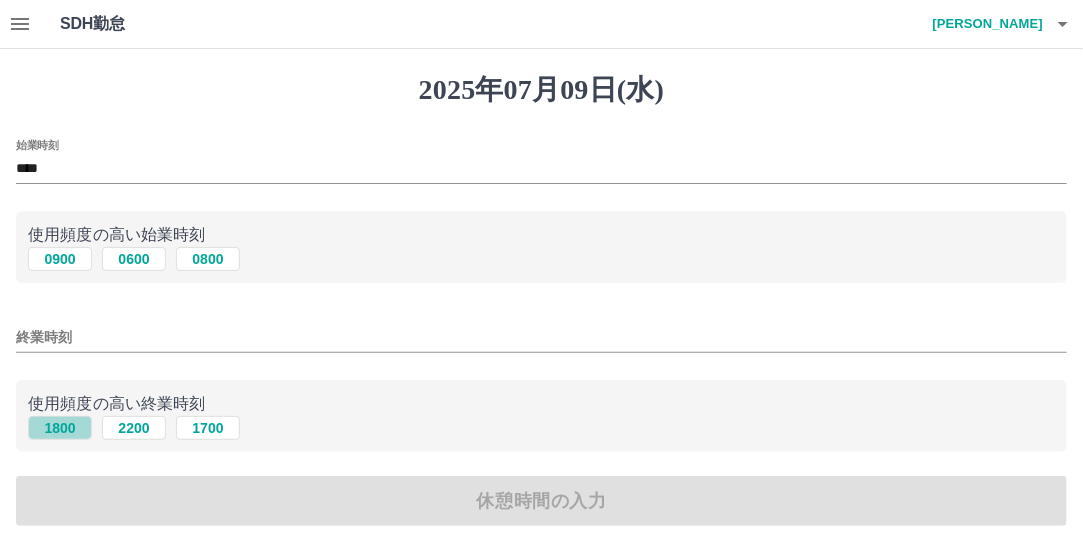 click on "1800" at bounding box center (60, 428) 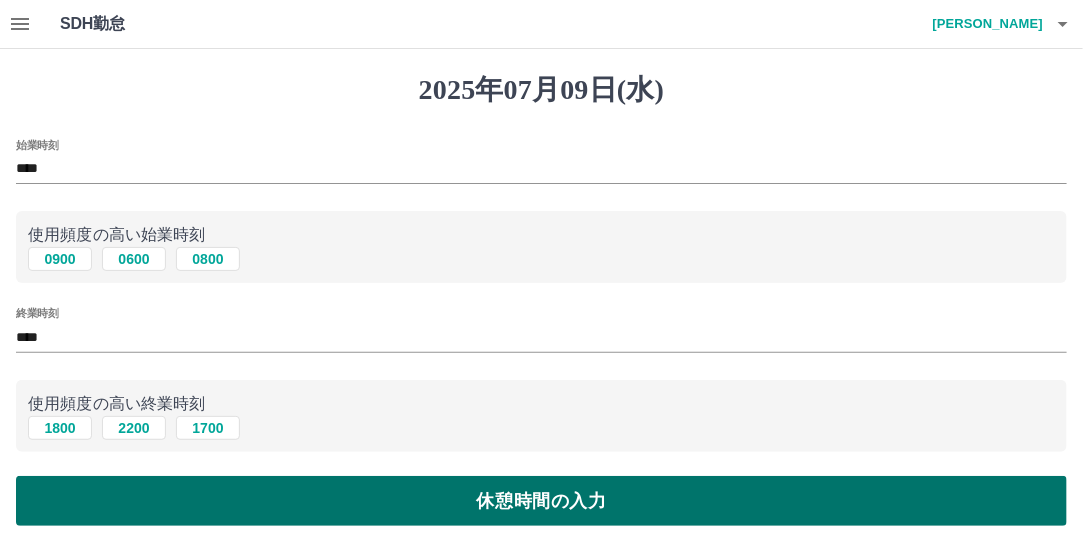 click on "休憩時間の入力" at bounding box center [541, 501] 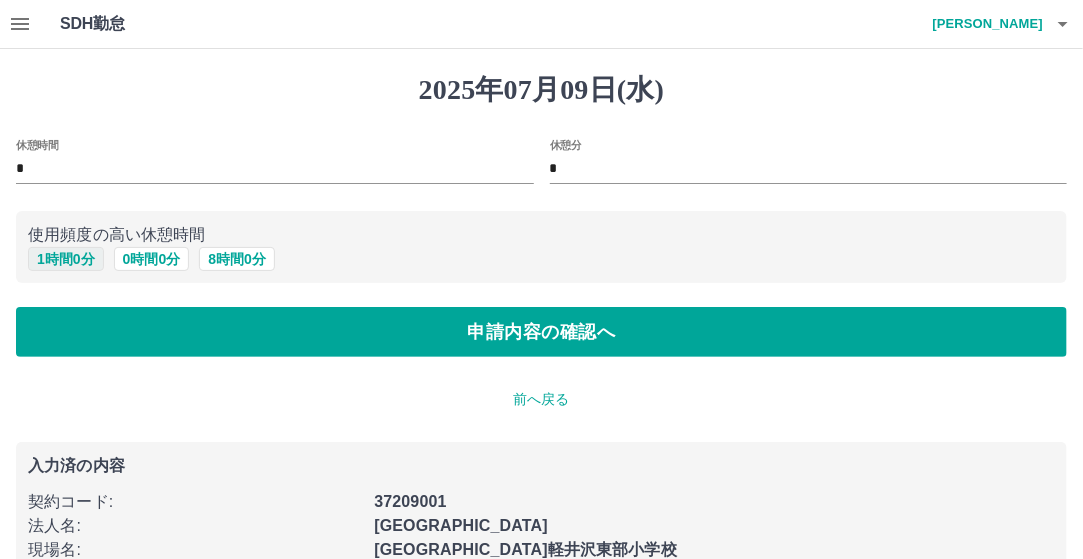 click on "1 時間 0 分" at bounding box center [66, 259] 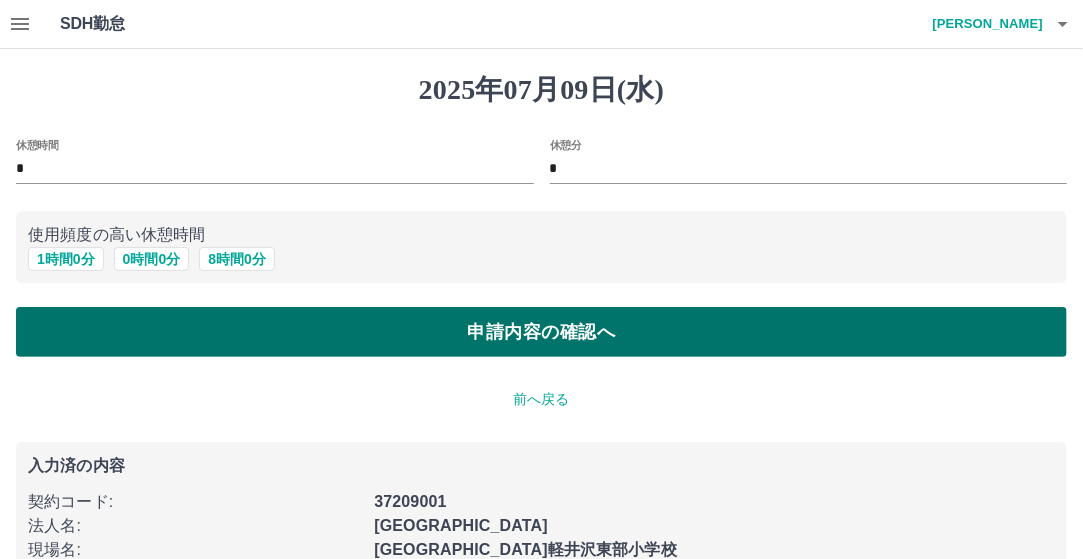 click on "申請内容の確認へ" at bounding box center [541, 332] 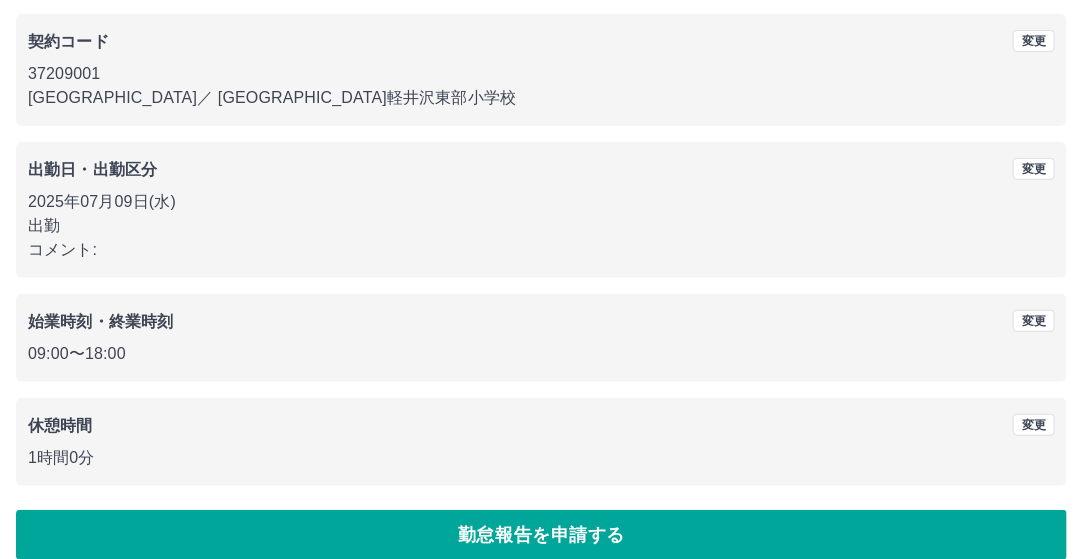 scroll, scrollTop: 188, scrollLeft: 0, axis: vertical 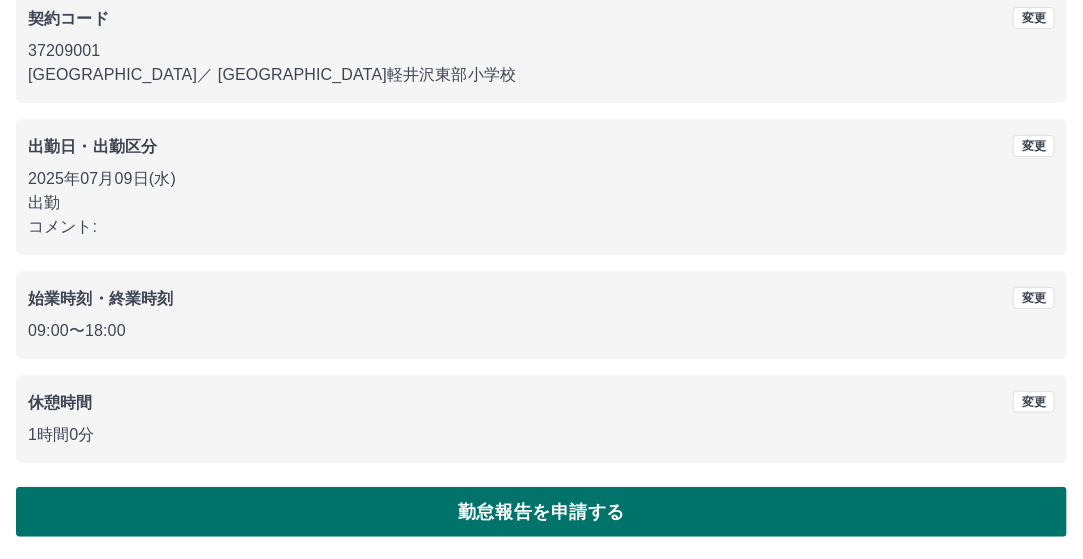 click on "勤怠報告を申請する" at bounding box center [541, 512] 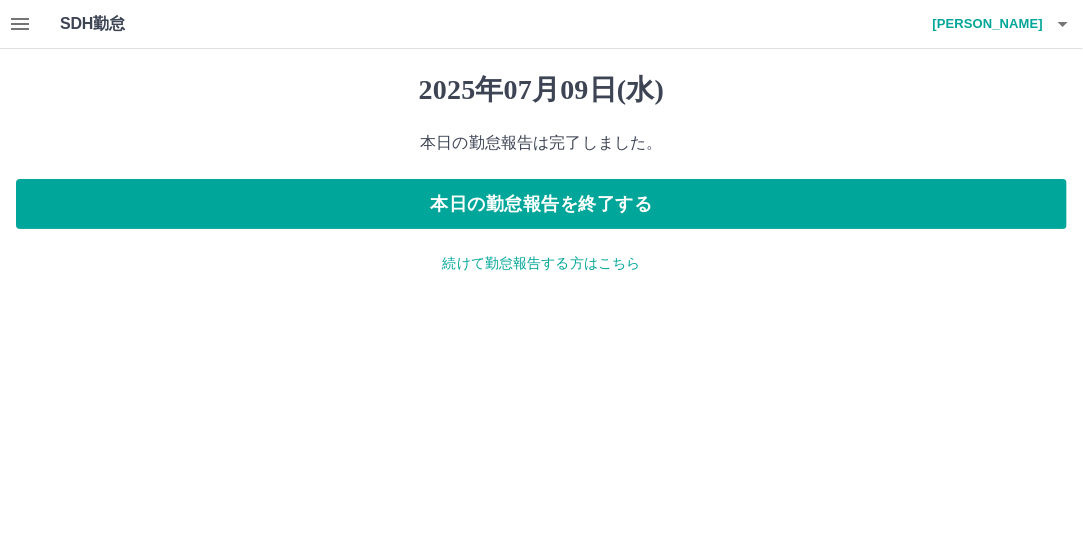 scroll, scrollTop: 0, scrollLeft: 0, axis: both 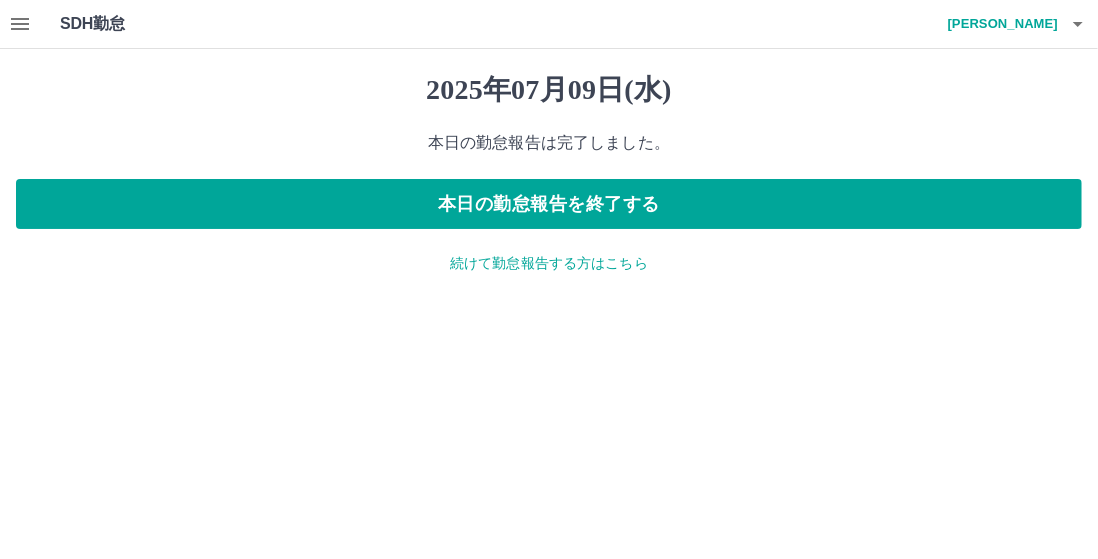 click on "続けて勤怠報告する方はこちら" at bounding box center [549, 263] 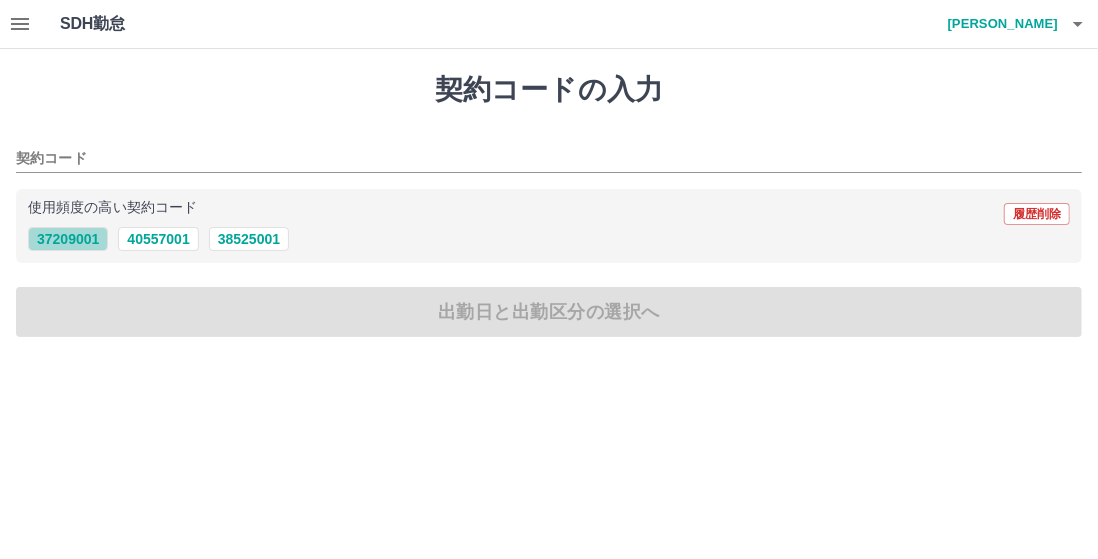 click on "37209001" at bounding box center (68, 239) 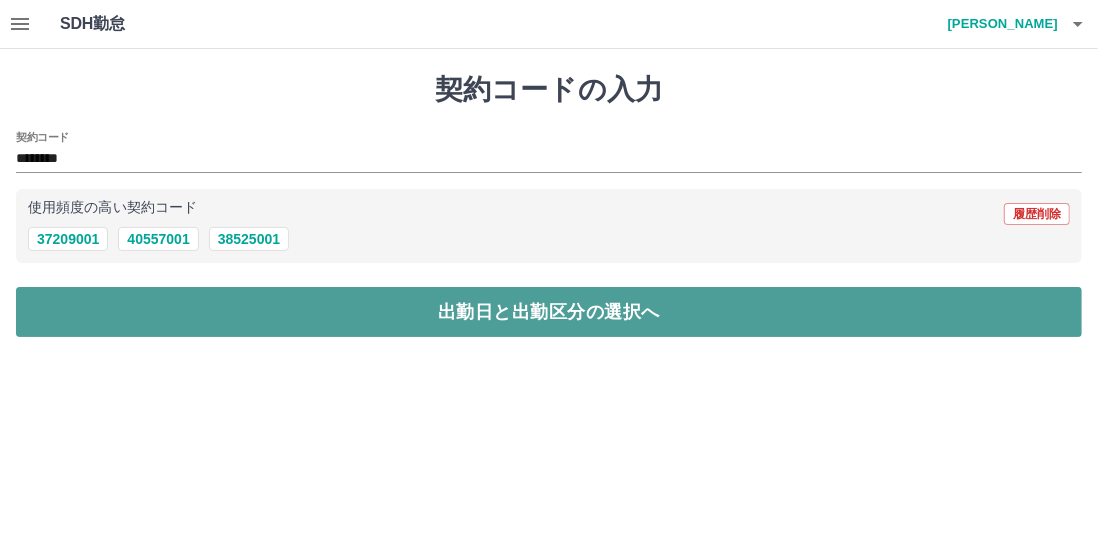 click on "出勤日と出勤区分の選択へ" at bounding box center (549, 312) 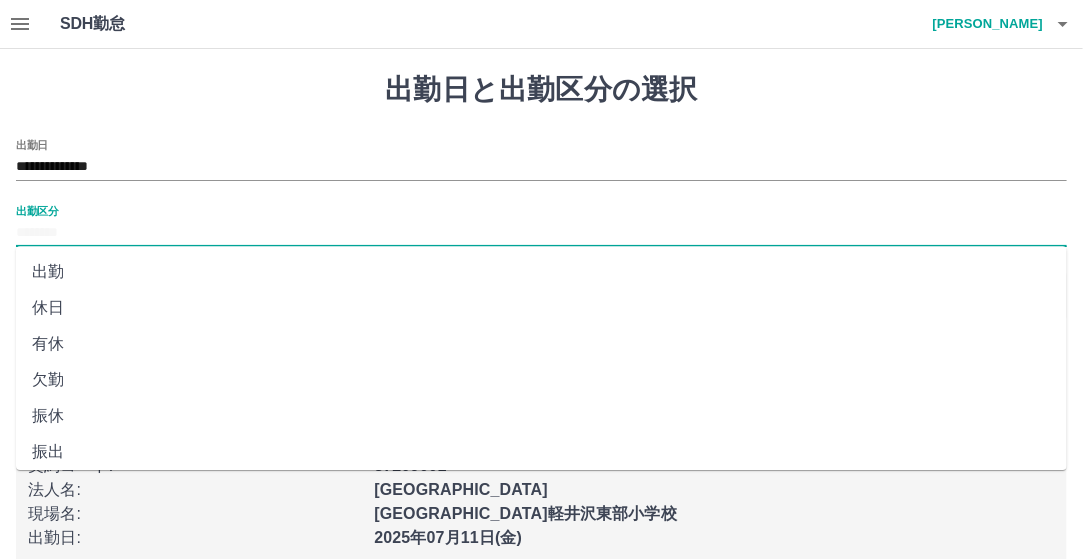 click on "出勤区分" at bounding box center (541, 233) 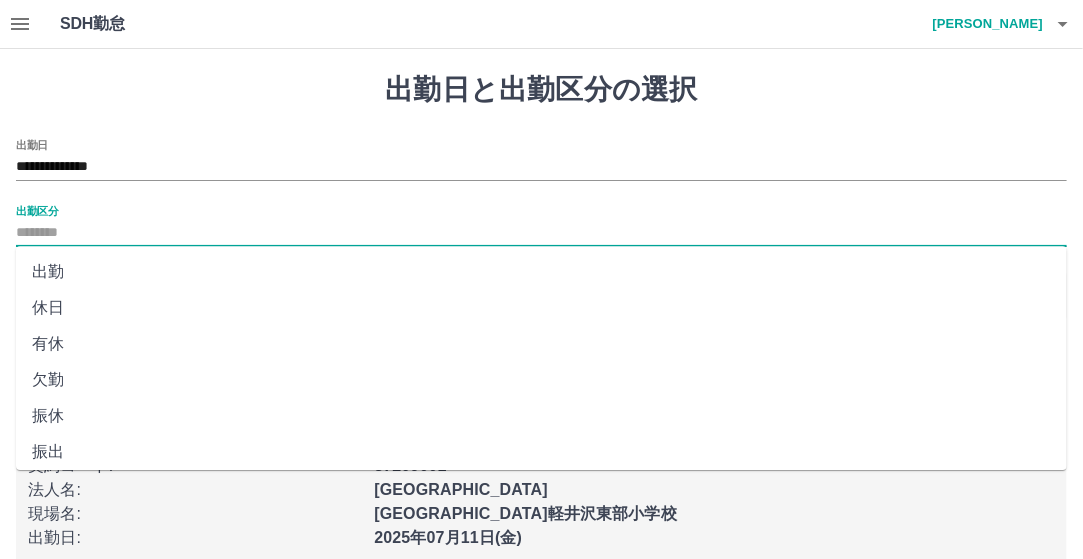 click on "出勤" at bounding box center (541, 272) 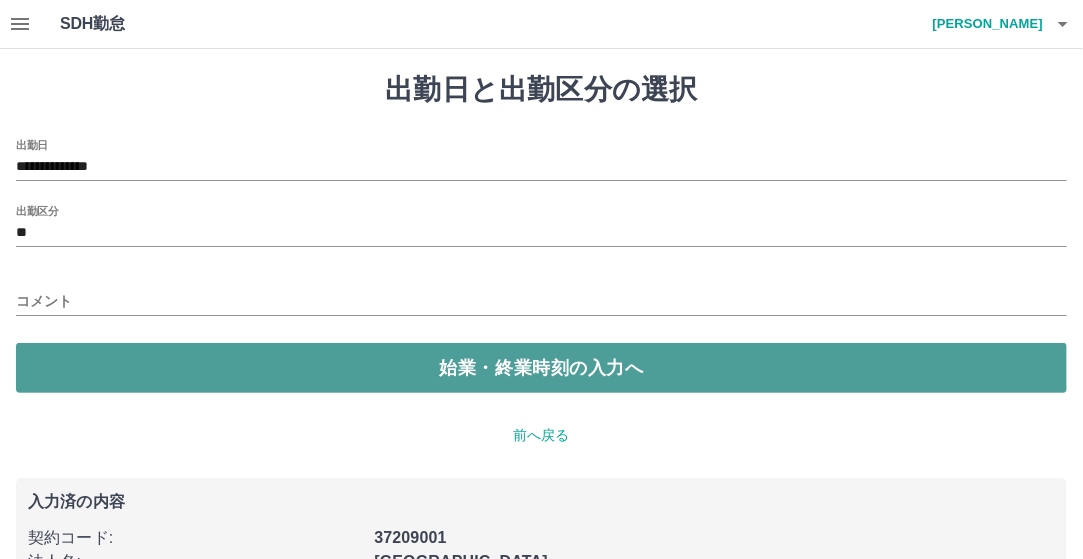 click on "始業・終業時刻の入力へ" at bounding box center [541, 368] 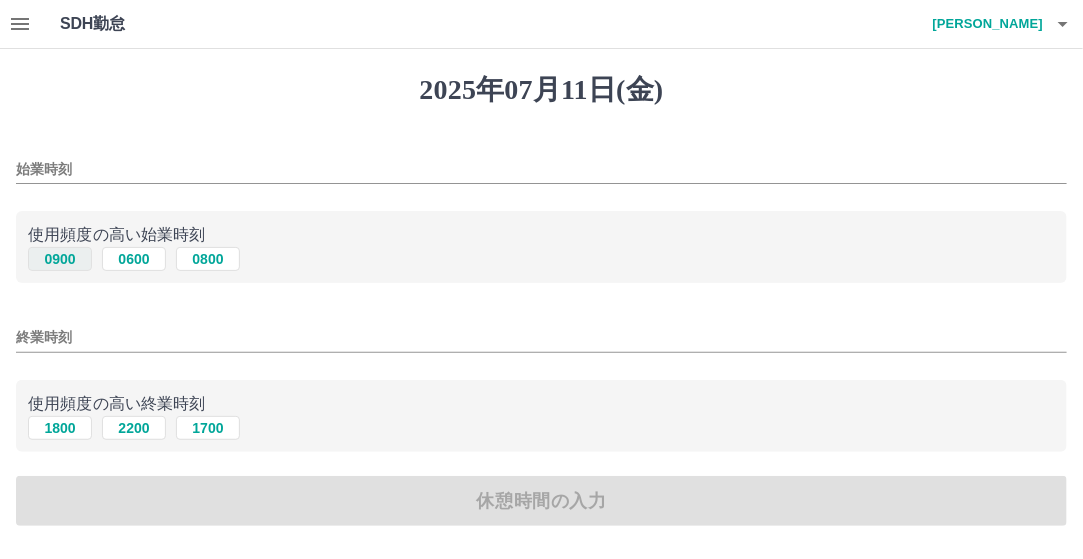 click on "0900" at bounding box center [60, 259] 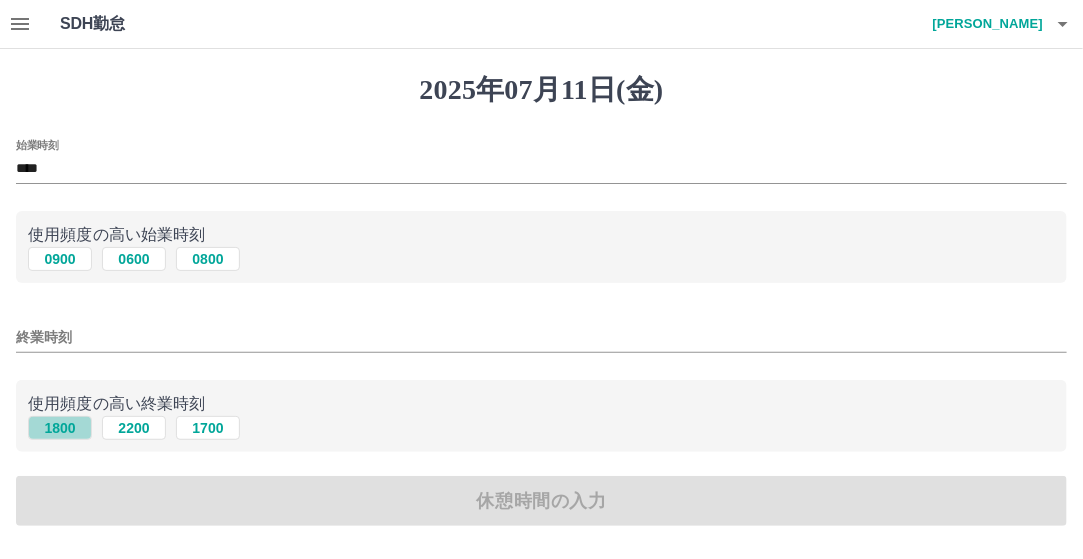 click on "1800" at bounding box center (60, 428) 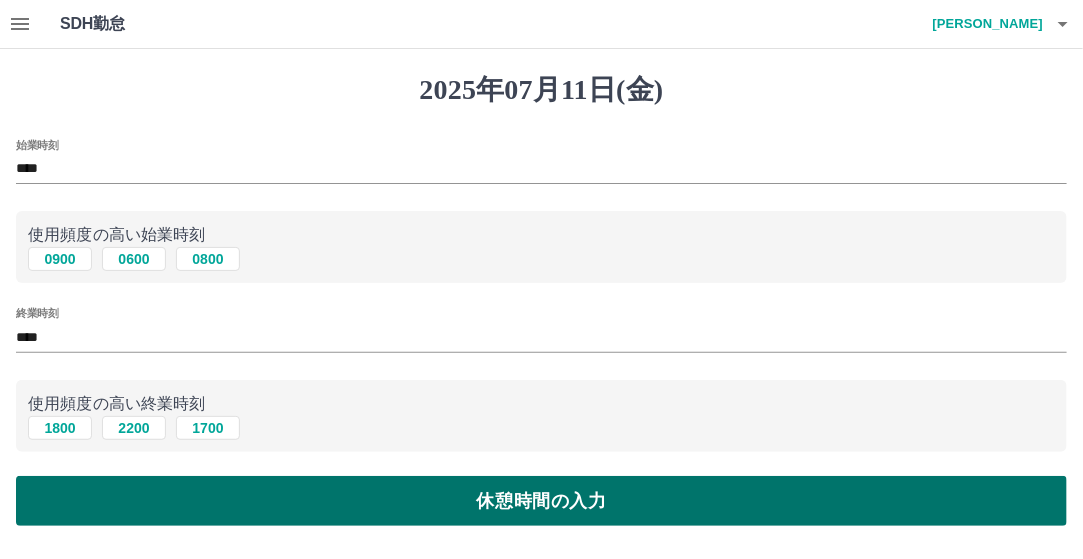 click on "休憩時間の入力" at bounding box center (541, 501) 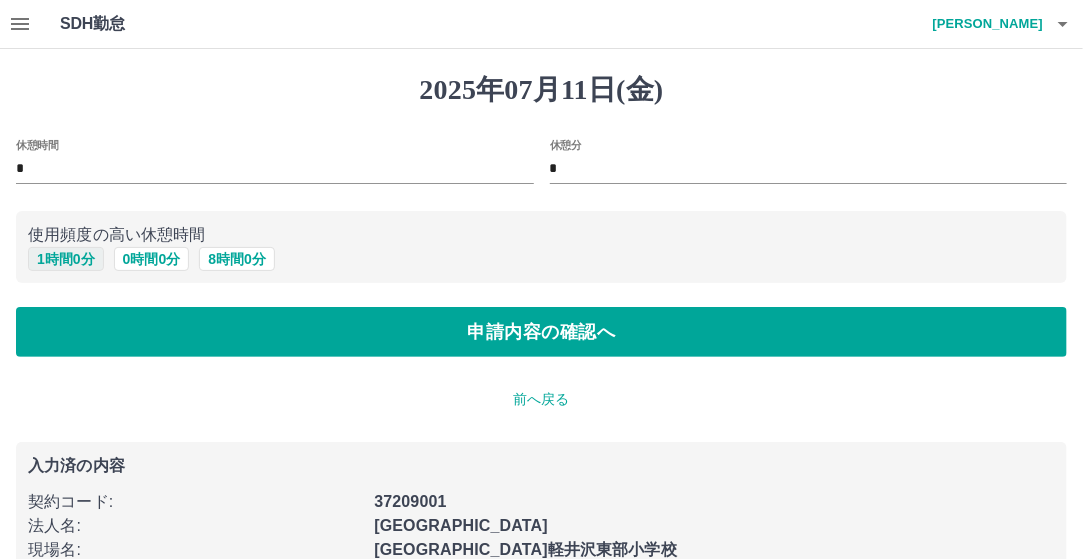 click on "1 時間 0 分" at bounding box center [66, 259] 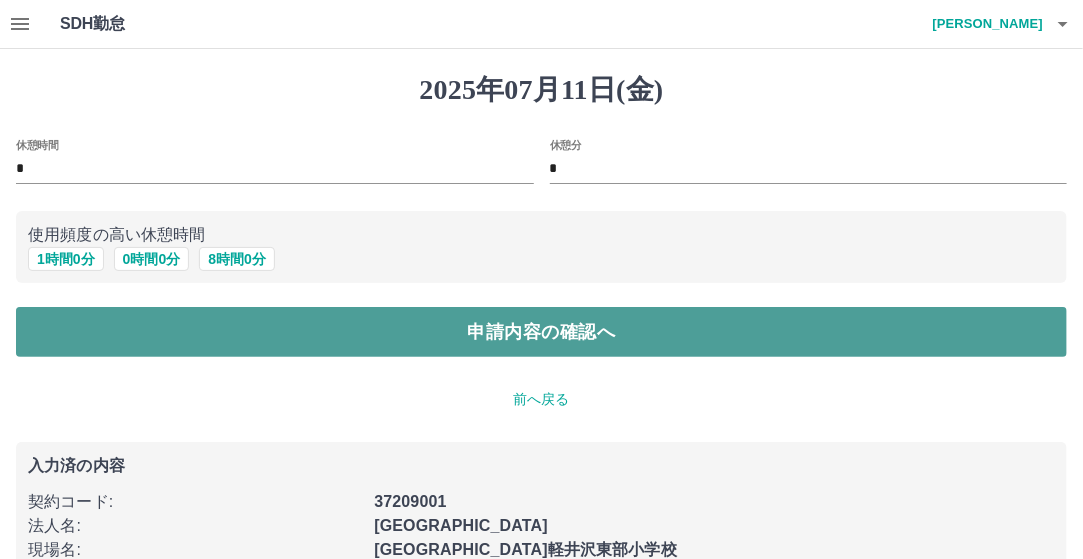 click on "申請内容の確認へ" at bounding box center (541, 332) 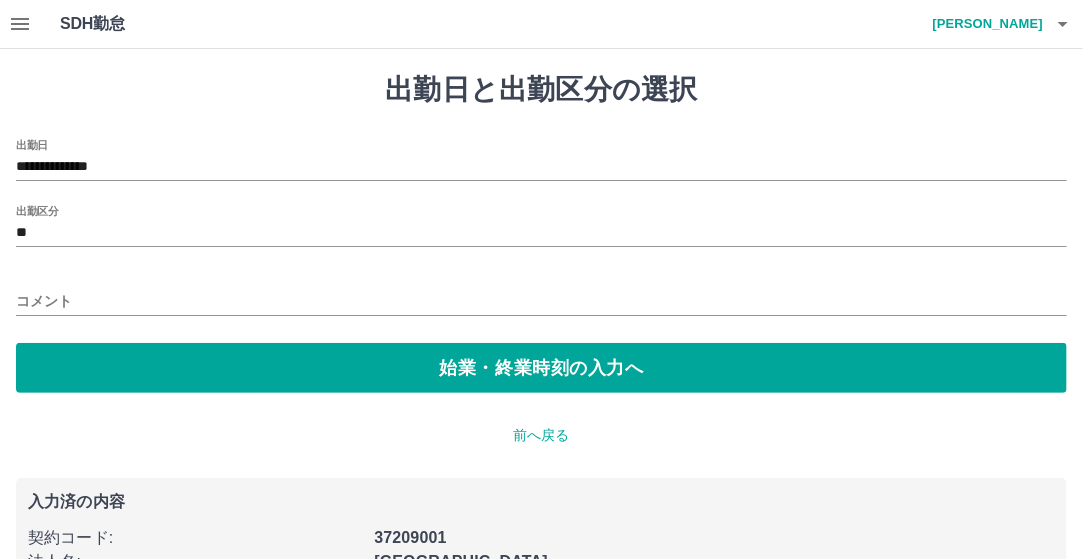 click on "**********" at bounding box center [541, 160] 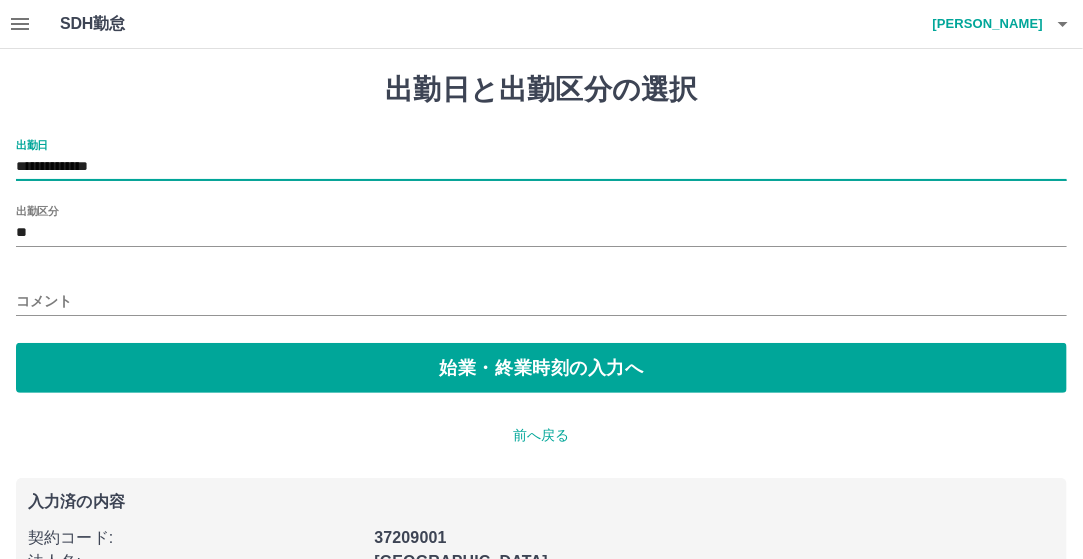 click on "**********" at bounding box center [541, 160] 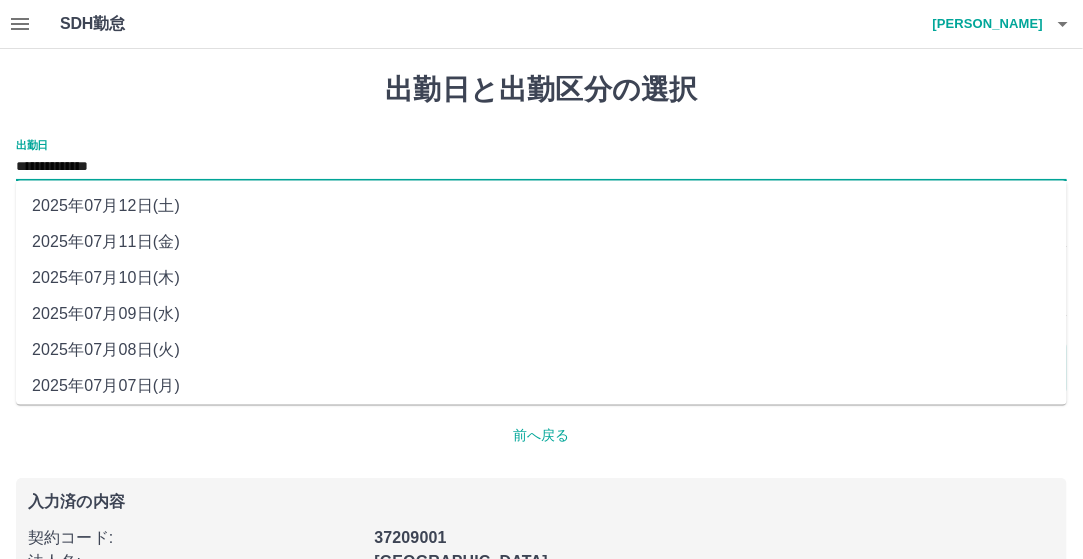 click on "**********" at bounding box center (541, 167) 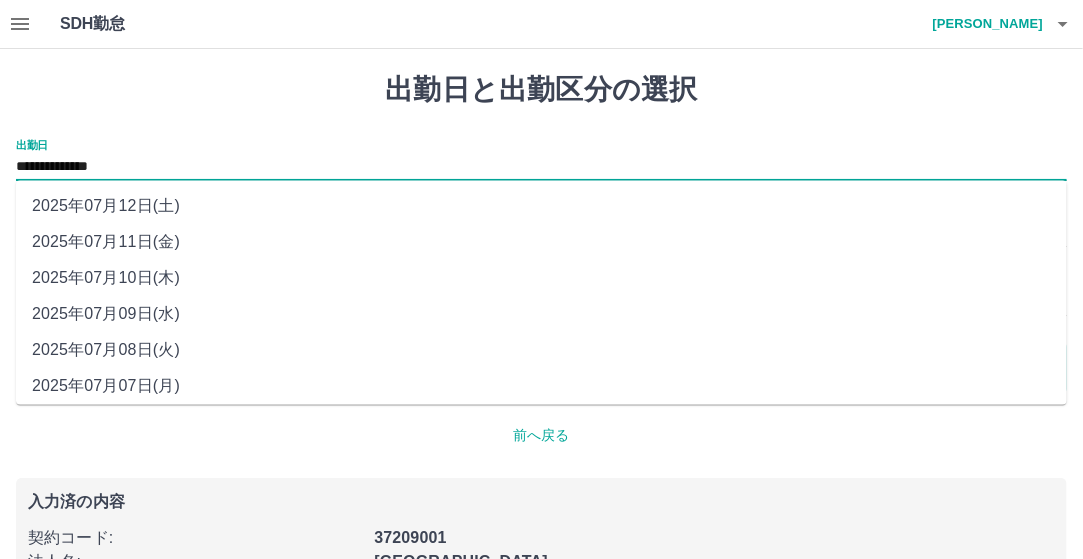 click on "2025年07月10日(木)" at bounding box center (541, 279) 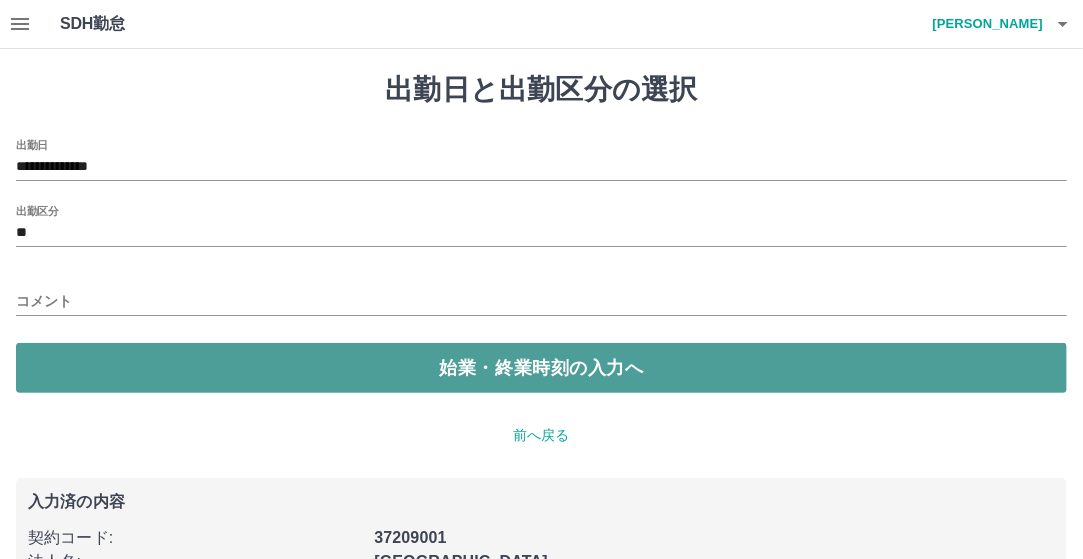 click on "始業・終業時刻の入力へ" at bounding box center [541, 368] 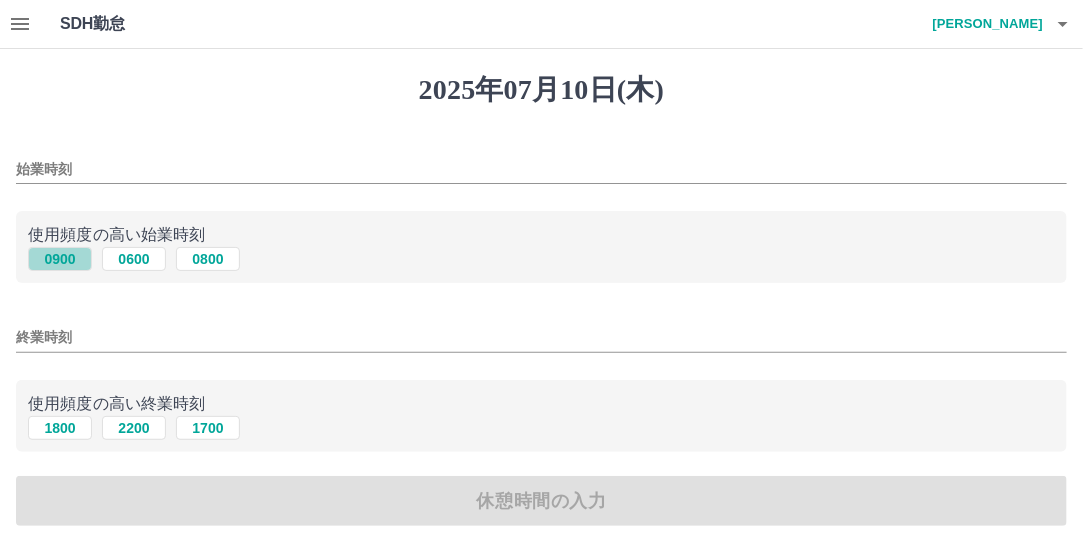 click on "0900" at bounding box center (60, 259) 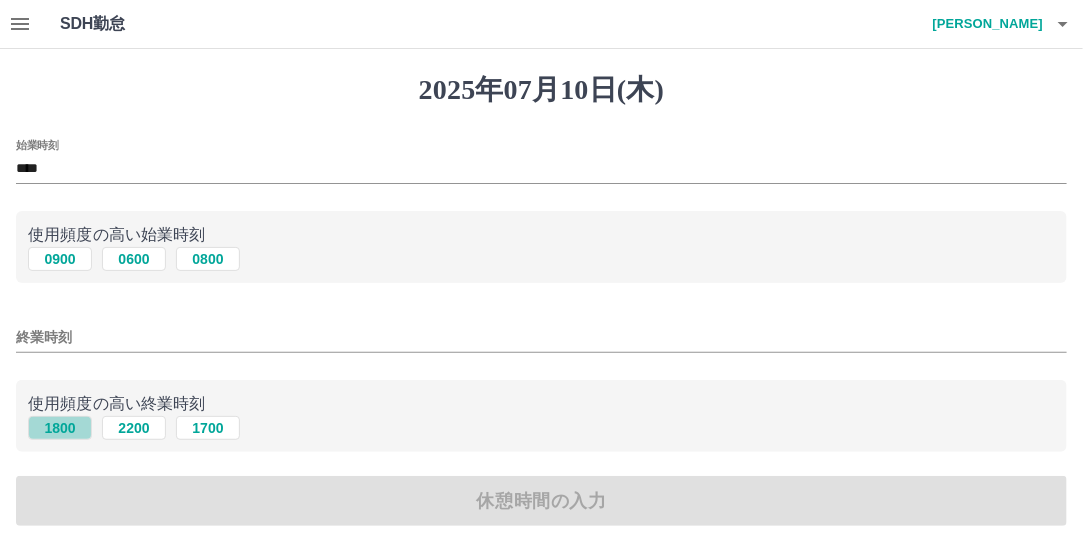 click on "1800" at bounding box center (60, 428) 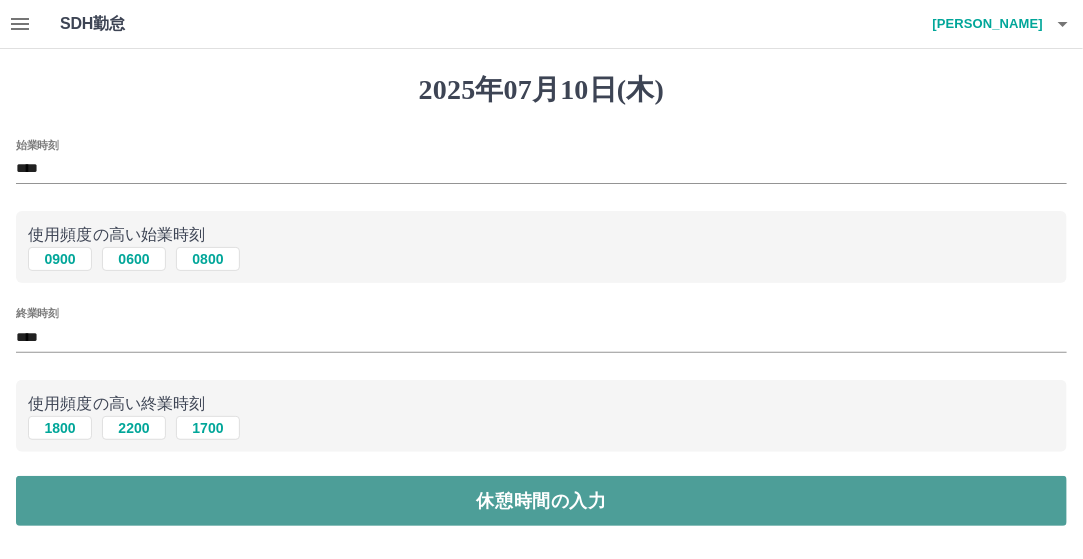 click on "休憩時間の入力" at bounding box center (541, 501) 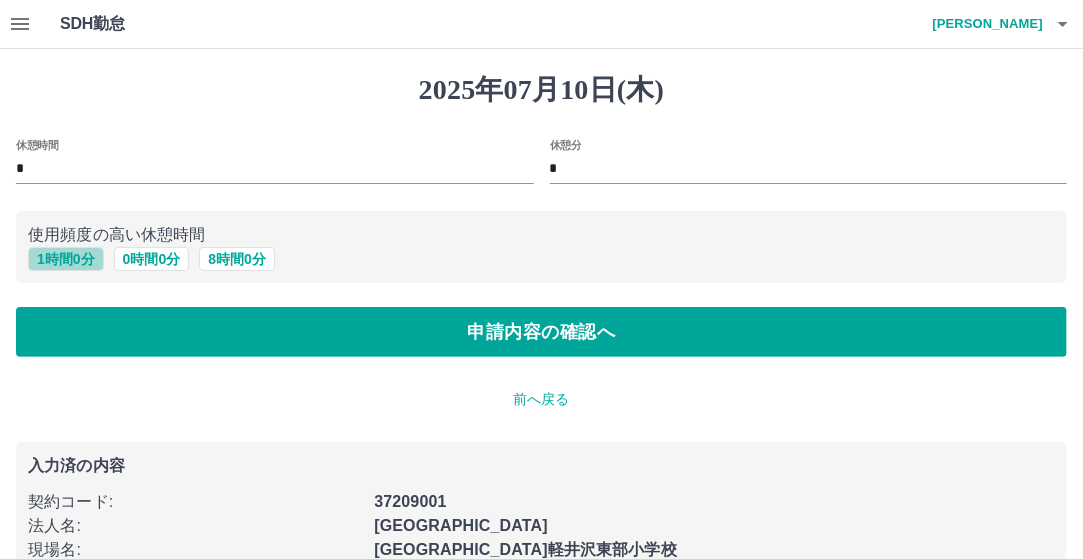 click on "1 時間 0 分" at bounding box center (66, 259) 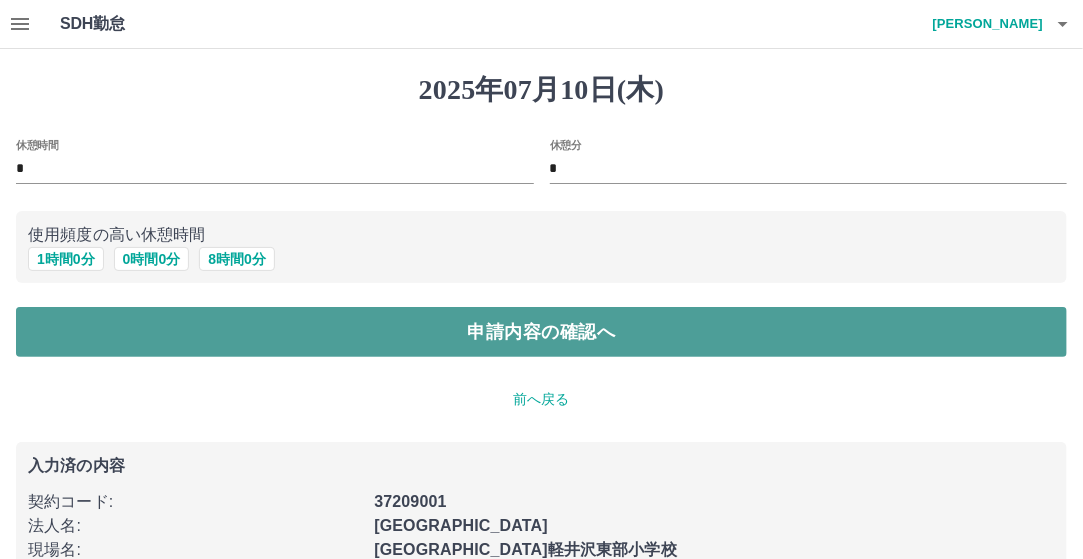 click on "申請内容の確認へ" at bounding box center [541, 332] 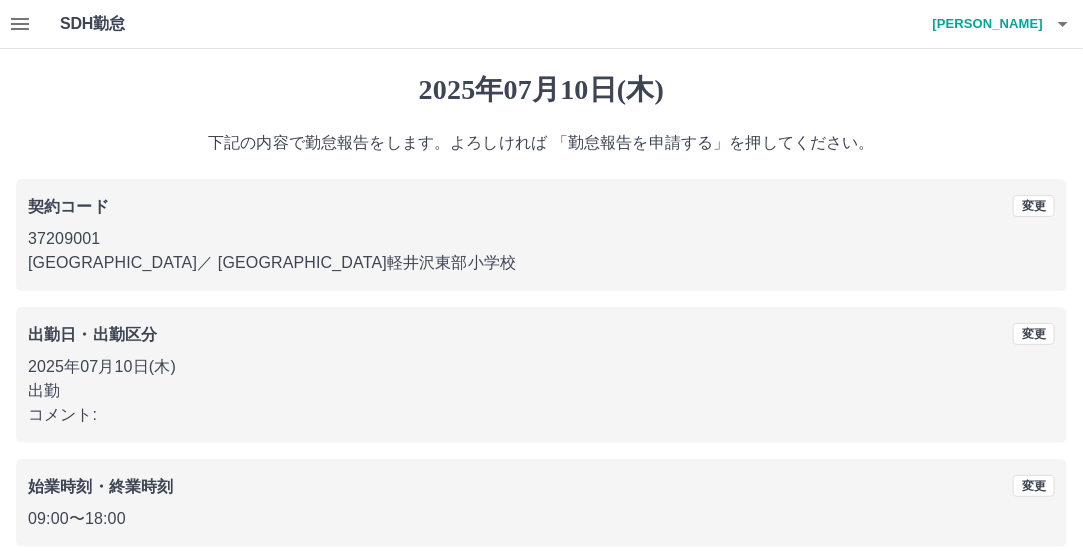 scroll, scrollTop: 188, scrollLeft: 0, axis: vertical 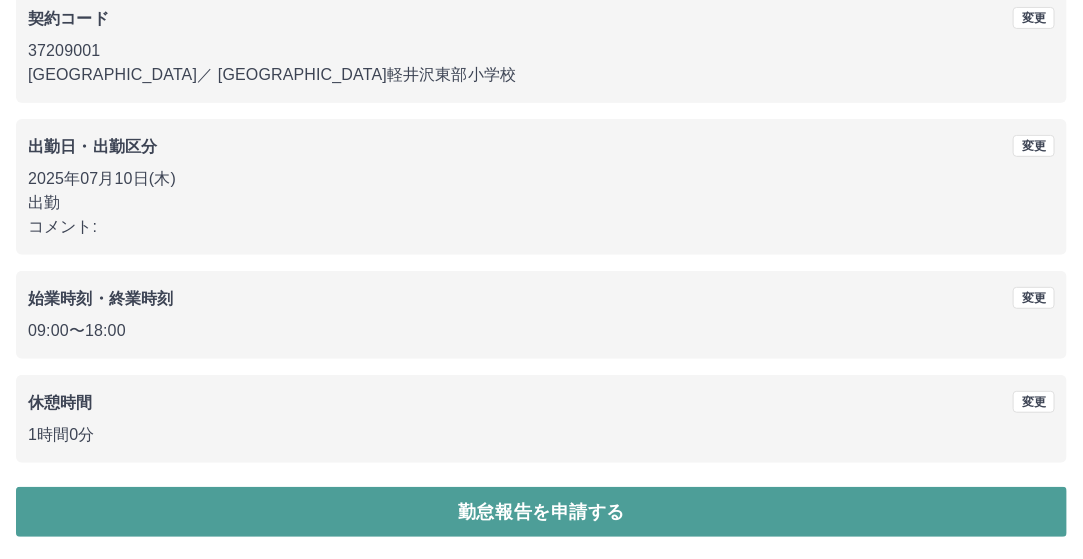 click on "勤怠報告を申請する" at bounding box center [541, 512] 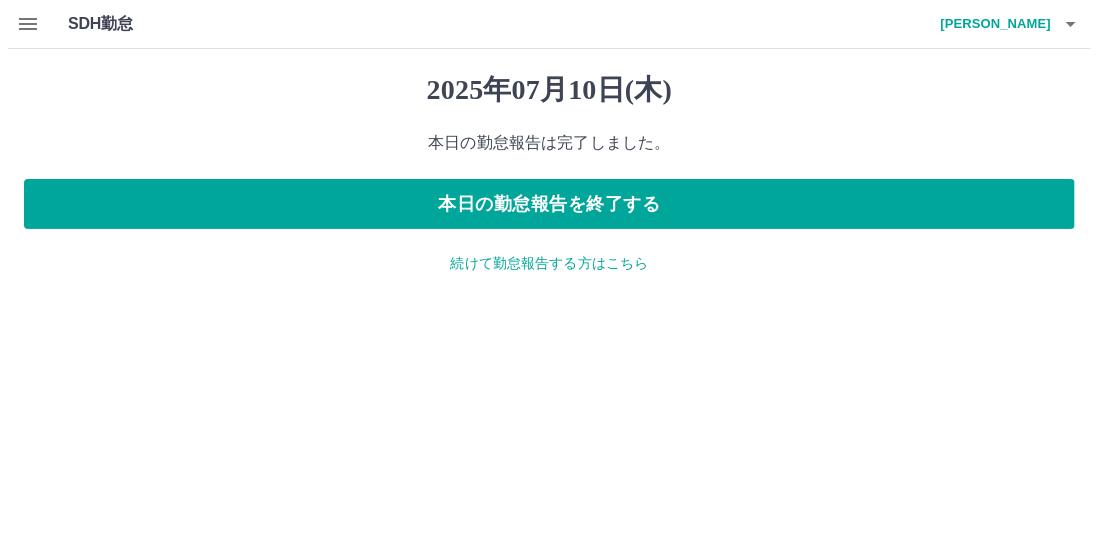 scroll, scrollTop: 0, scrollLeft: 0, axis: both 